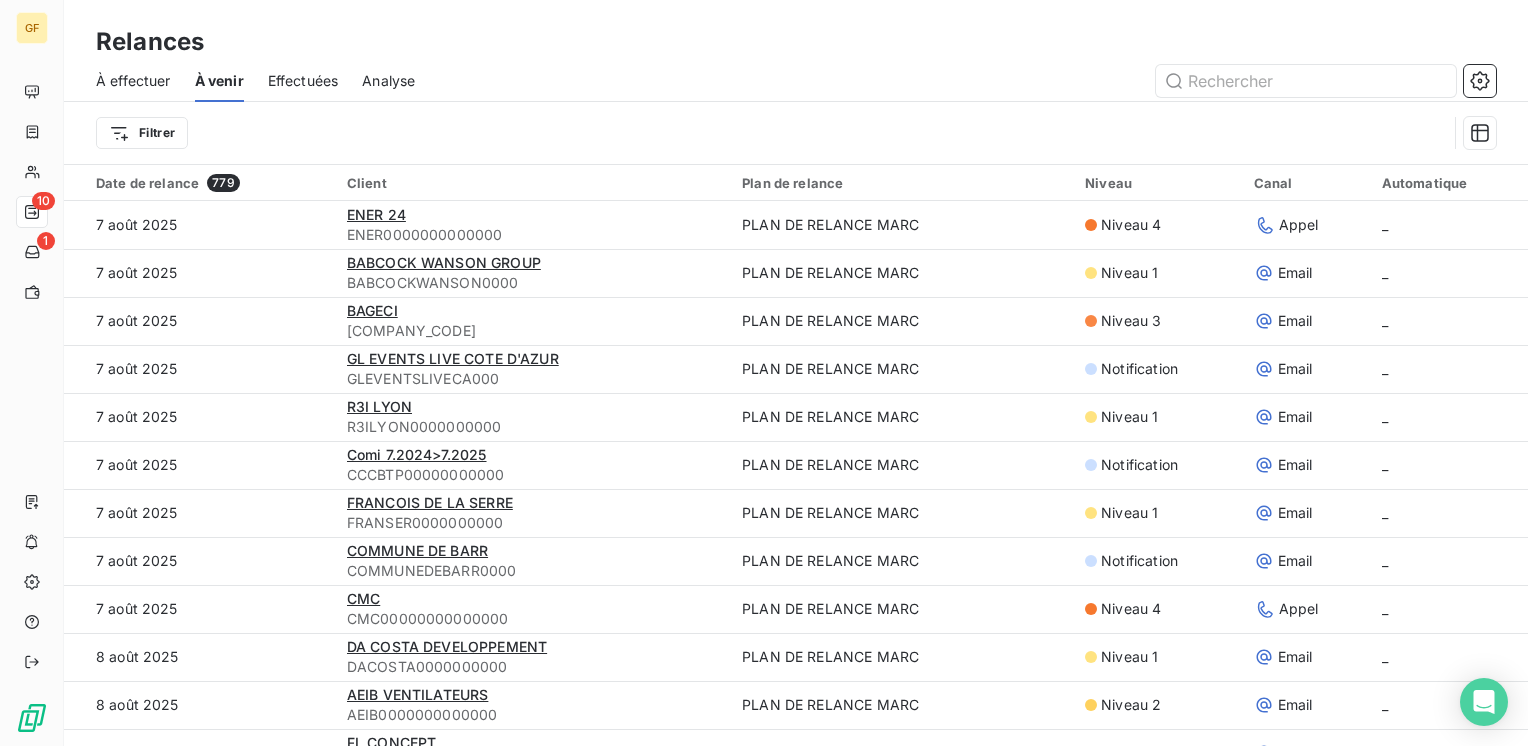scroll, scrollTop: 0, scrollLeft: 0, axis: both 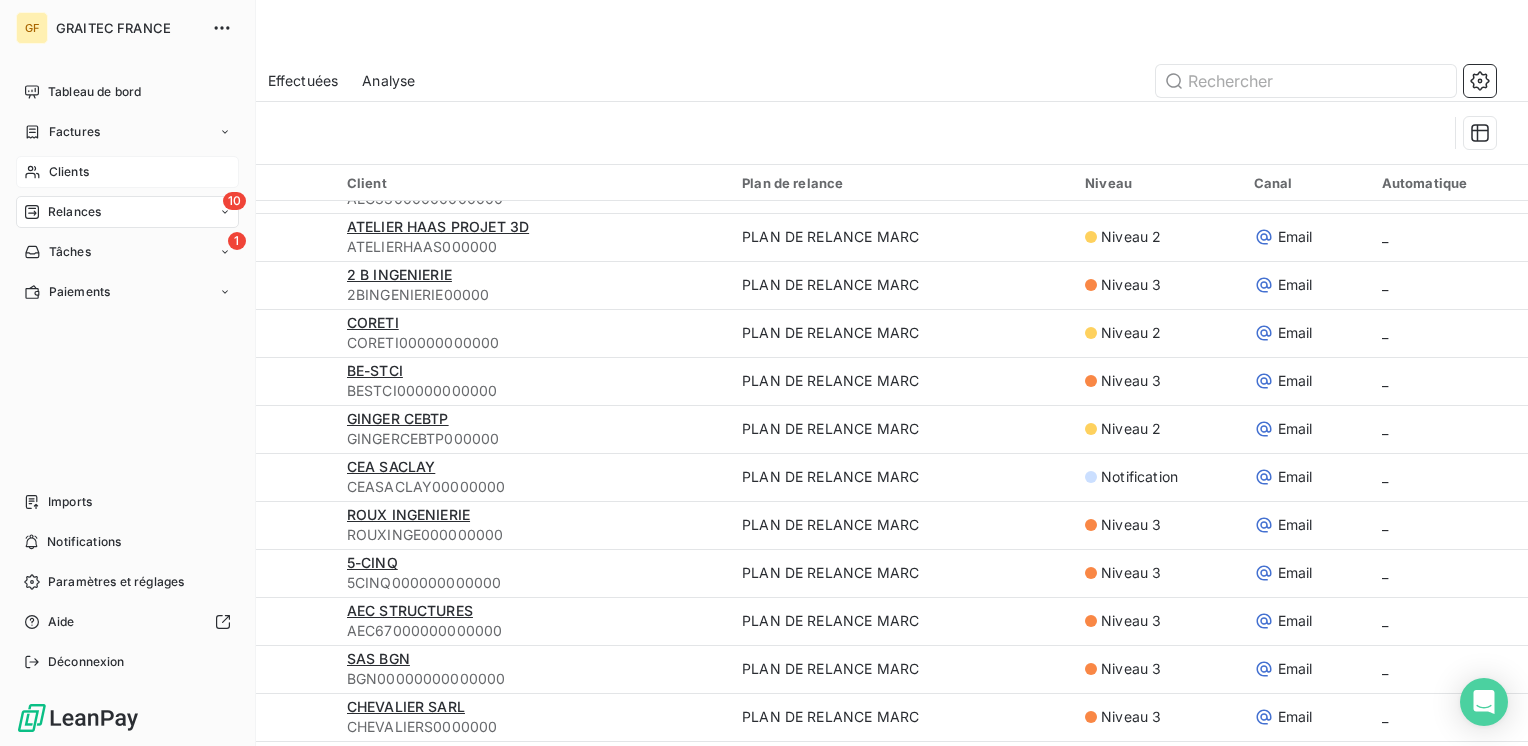 click 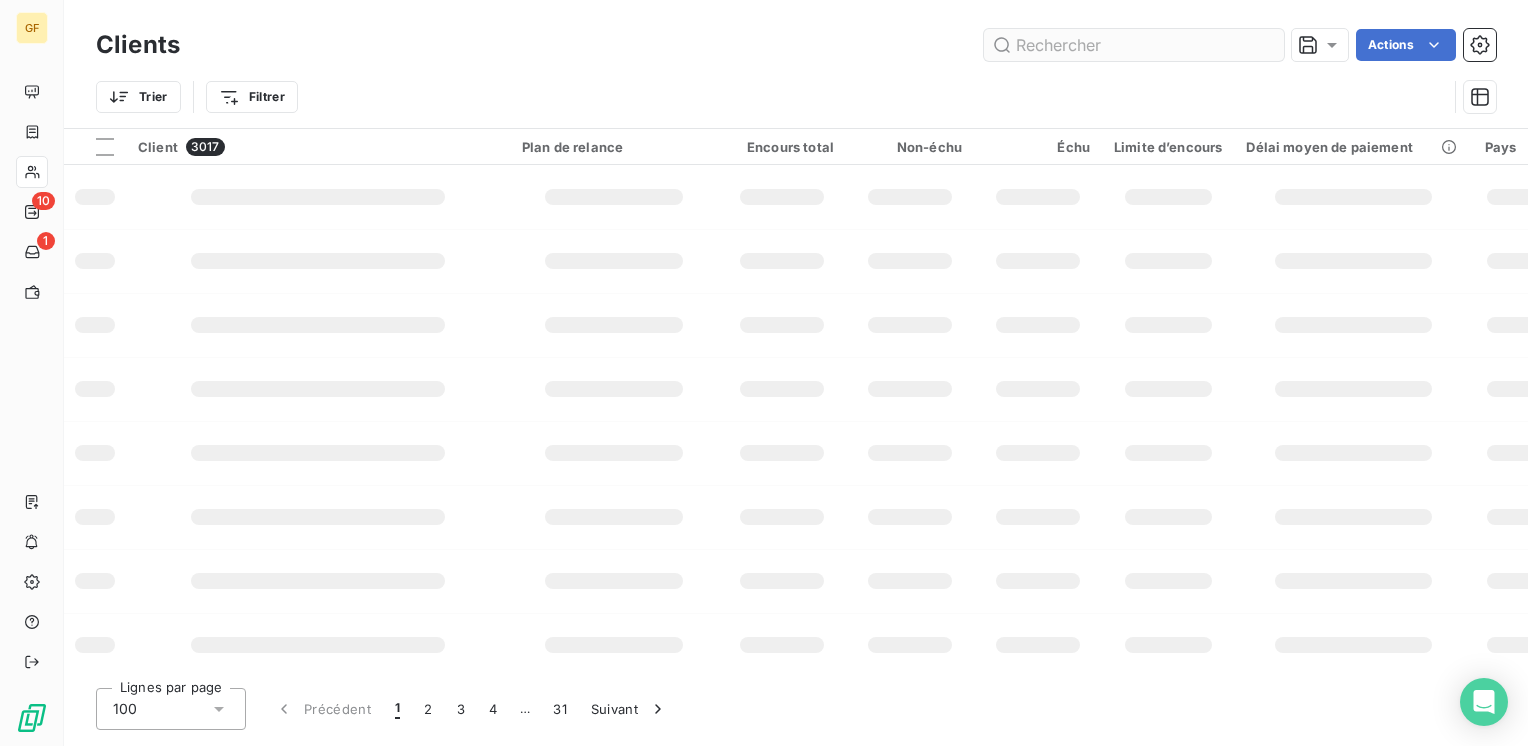 click at bounding box center [1134, 45] 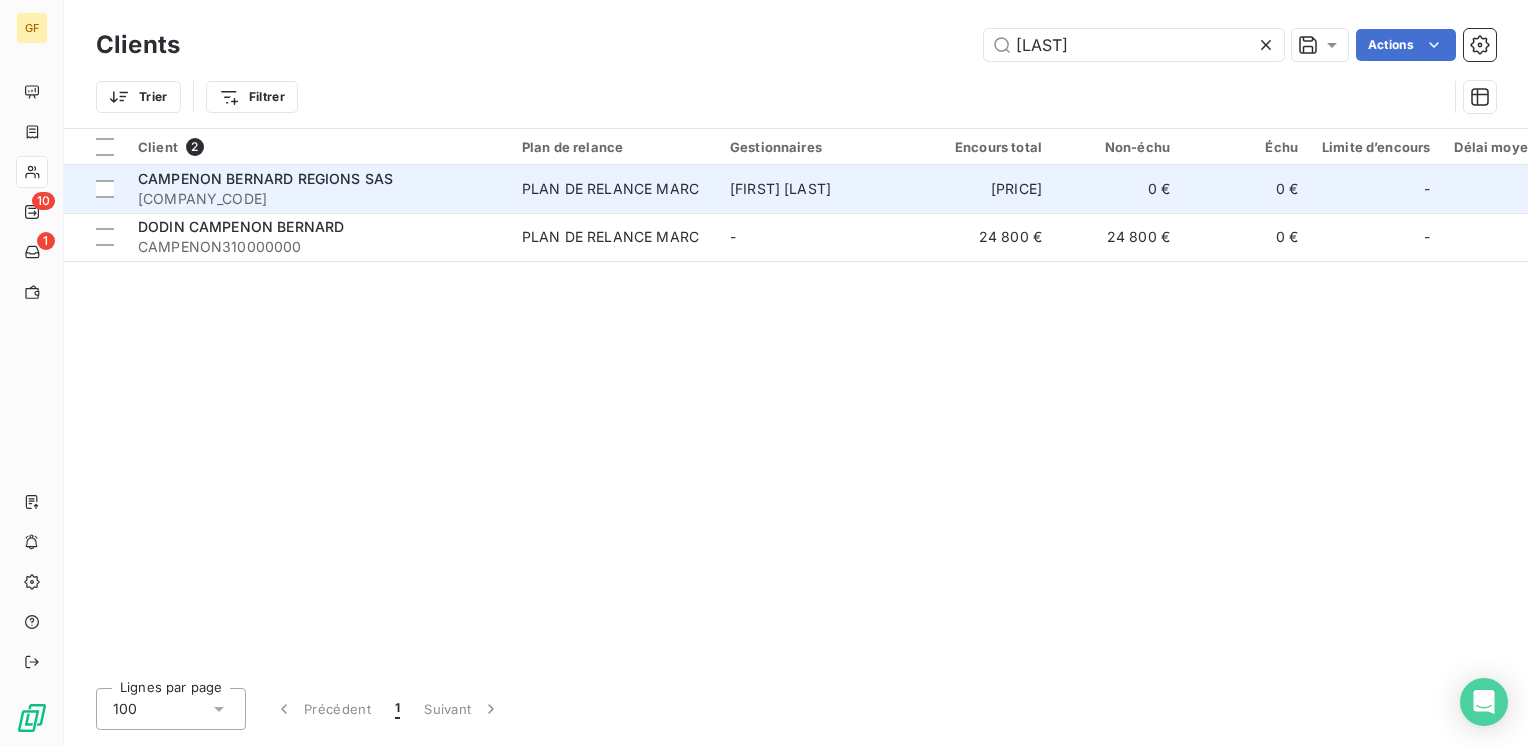 type on "[LAST]" 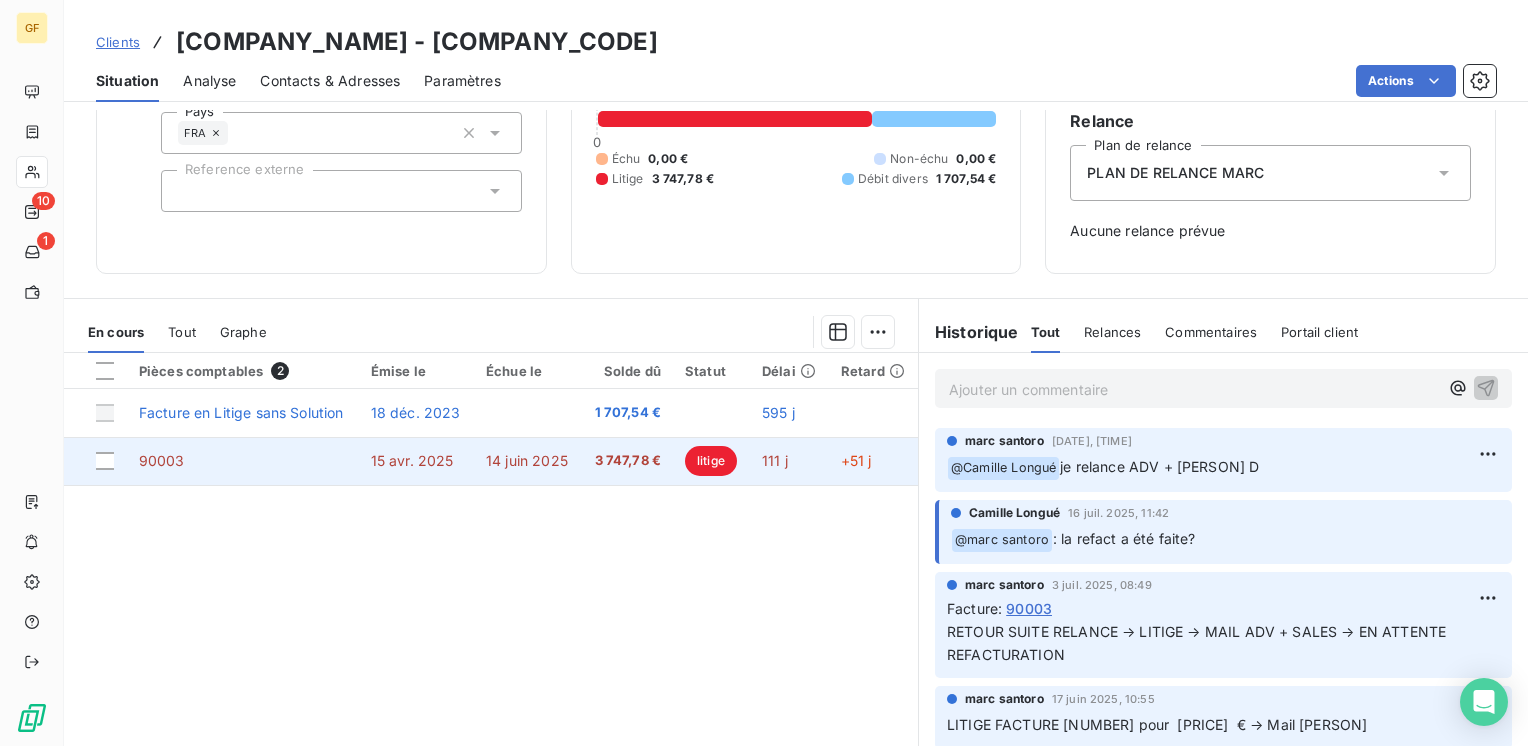 scroll, scrollTop: 200, scrollLeft: 0, axis: vertical 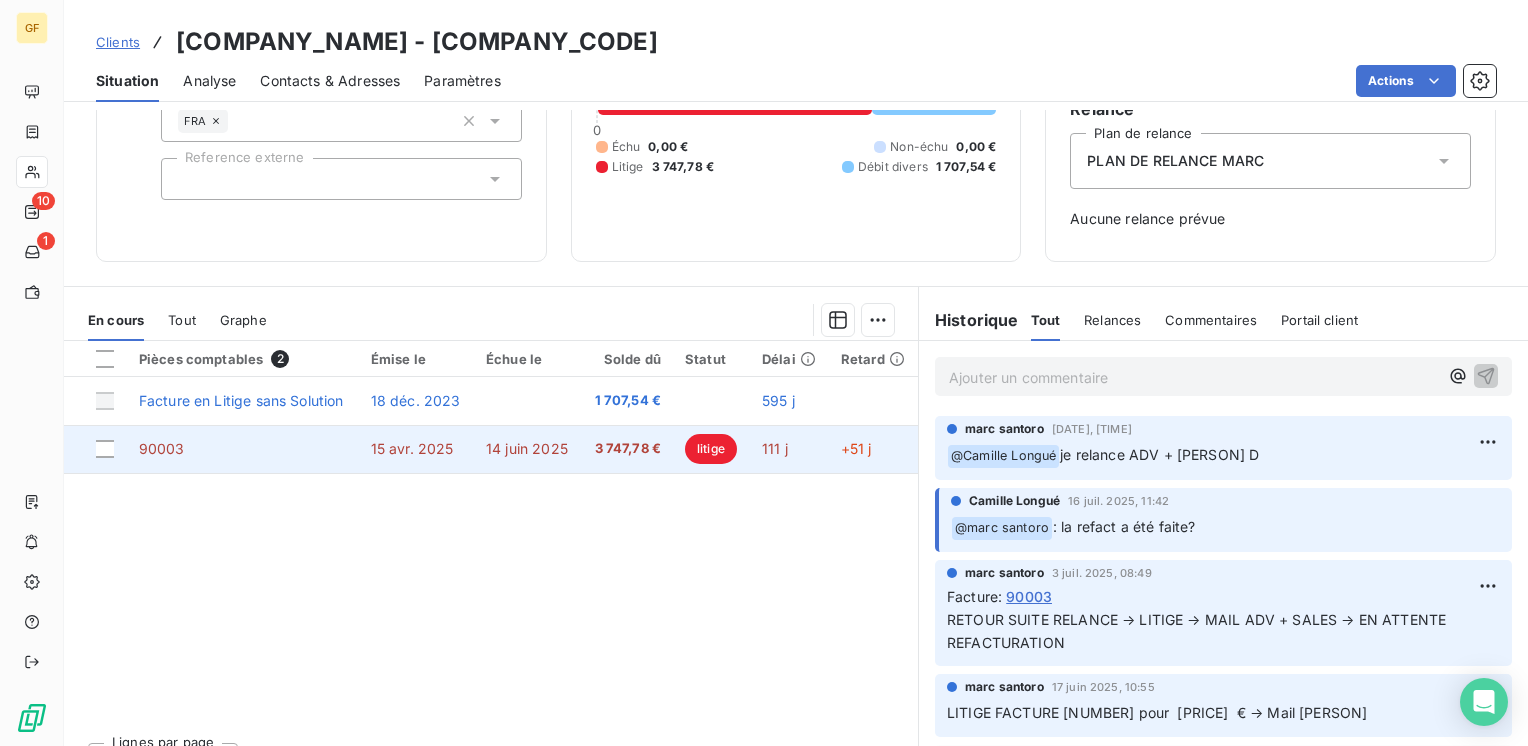 click on "14 juin 2025" at bounding box center (527, 448) 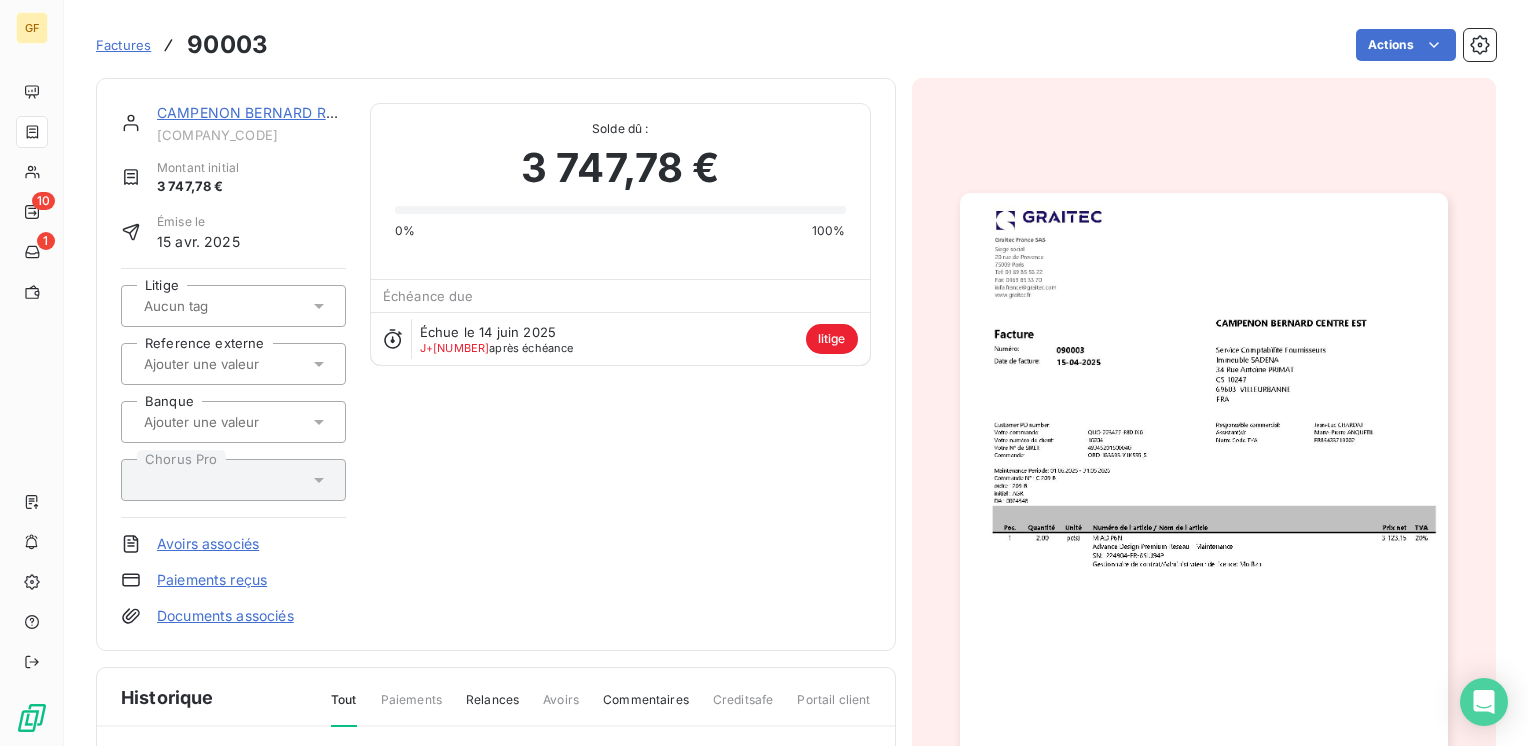 click at bounding box center (1204, 537) 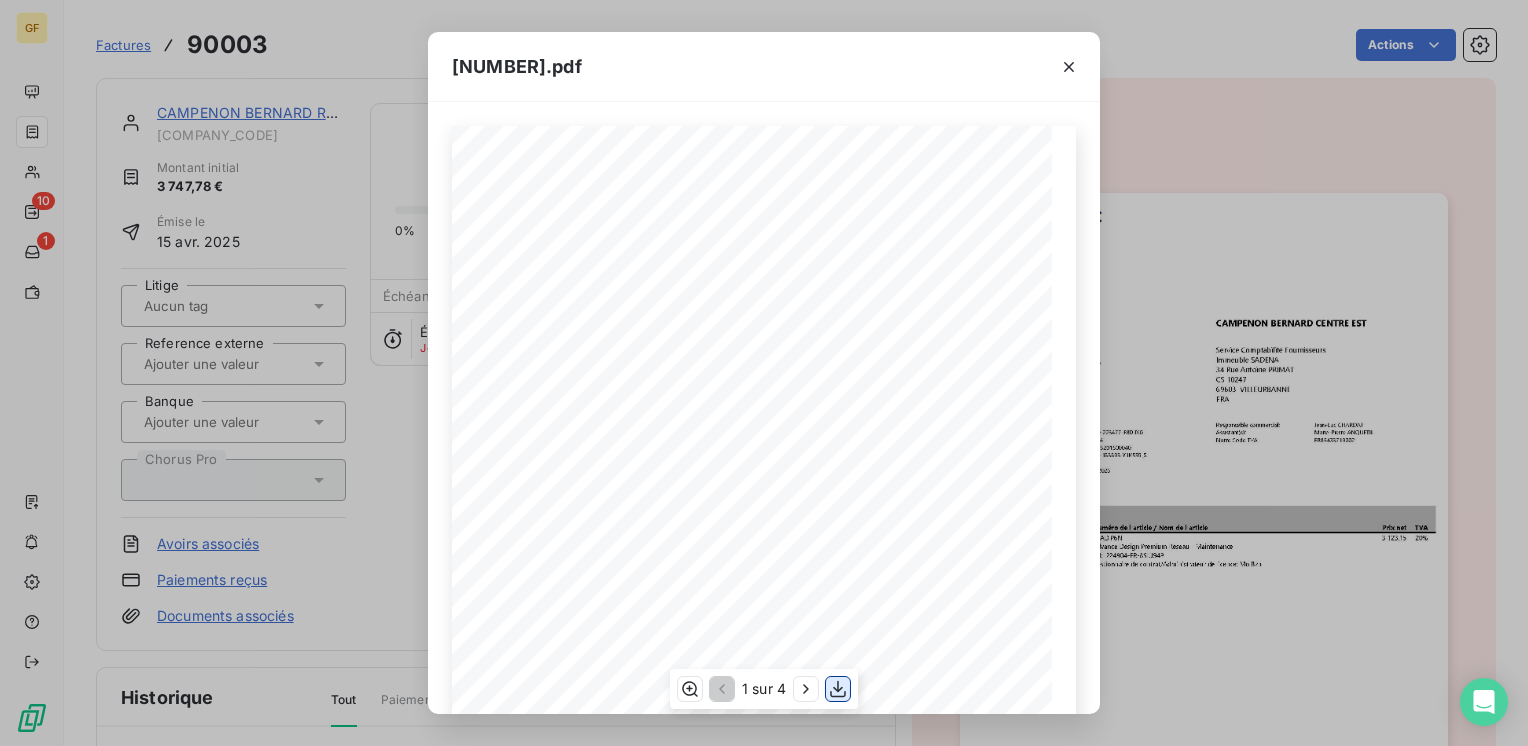 click 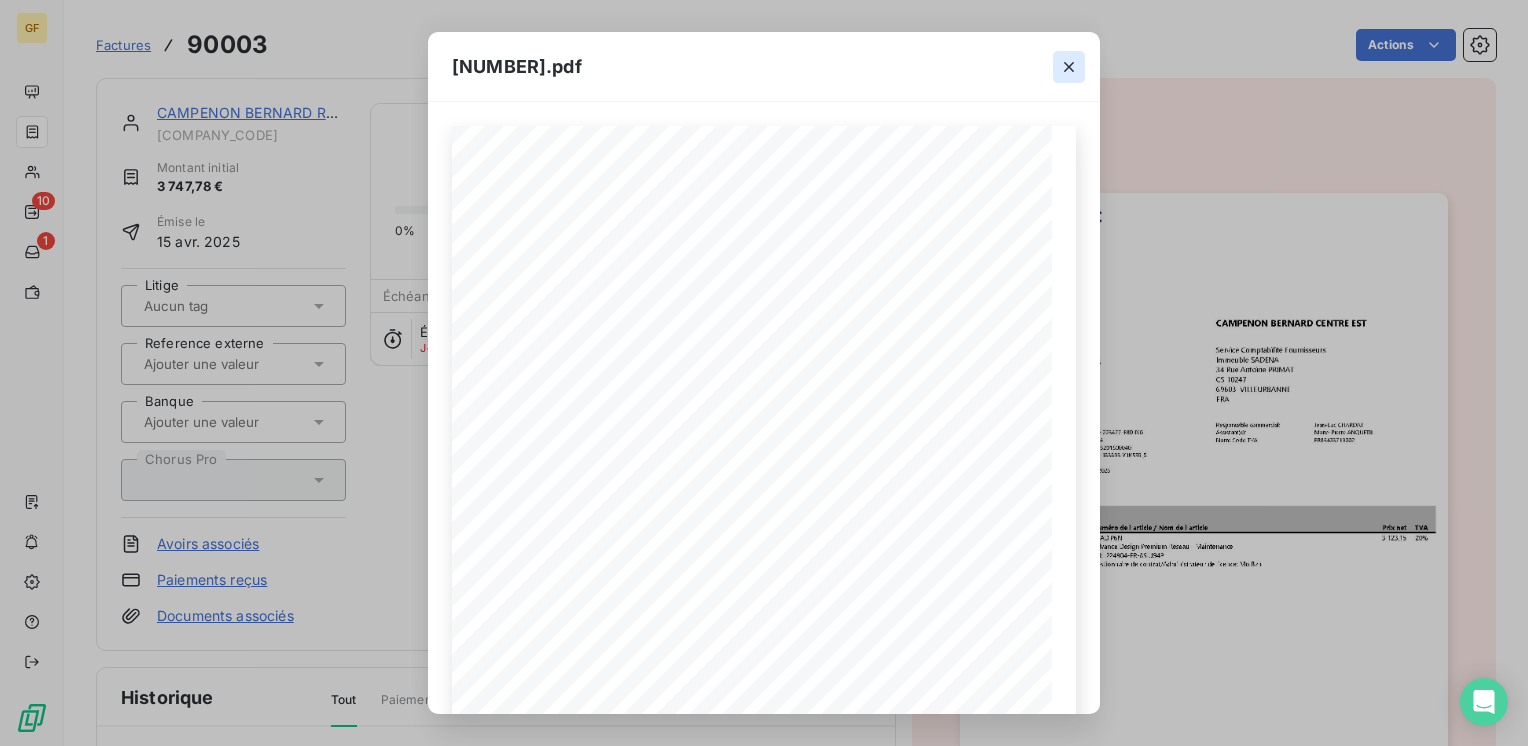 click 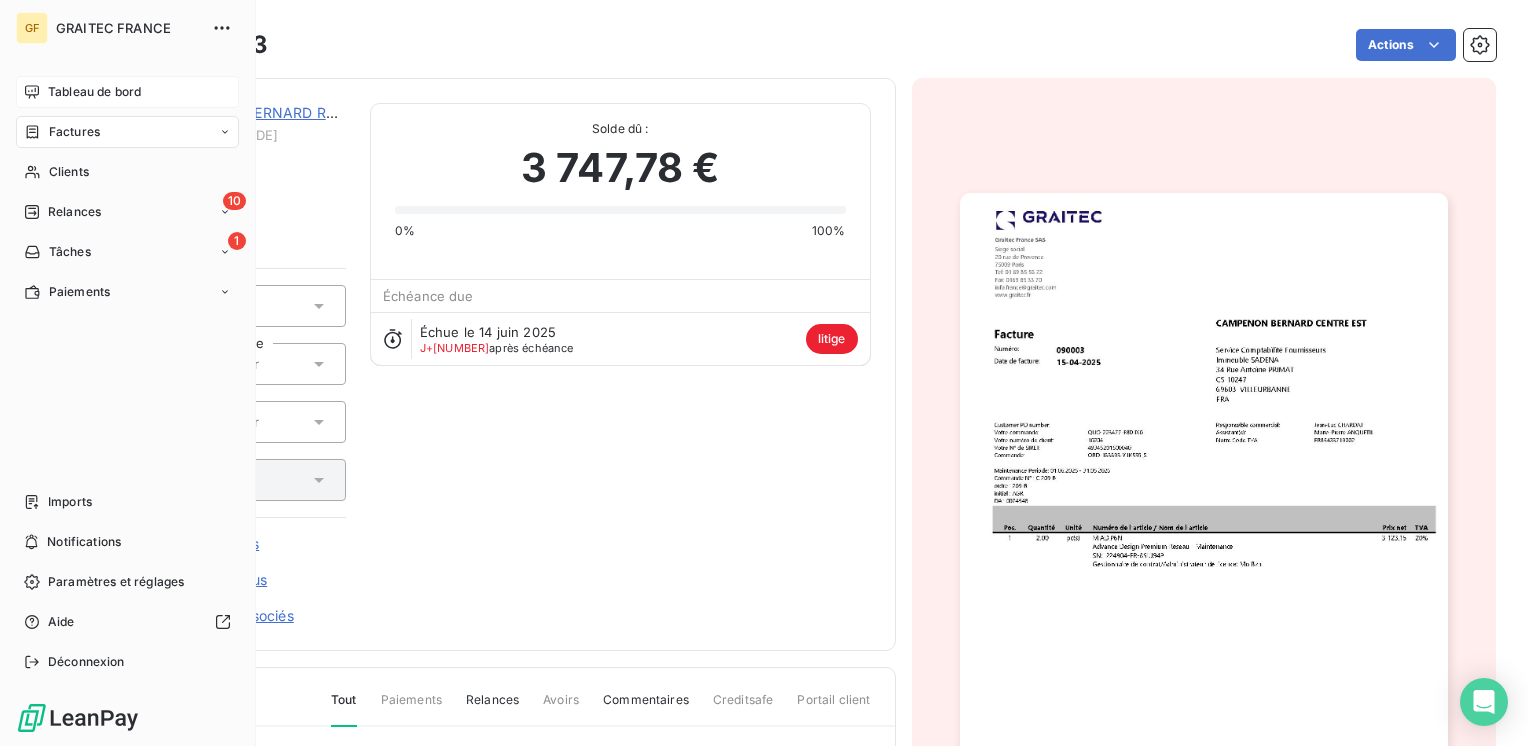 click on "Tableau de bord" at bounding box center [94, 92] 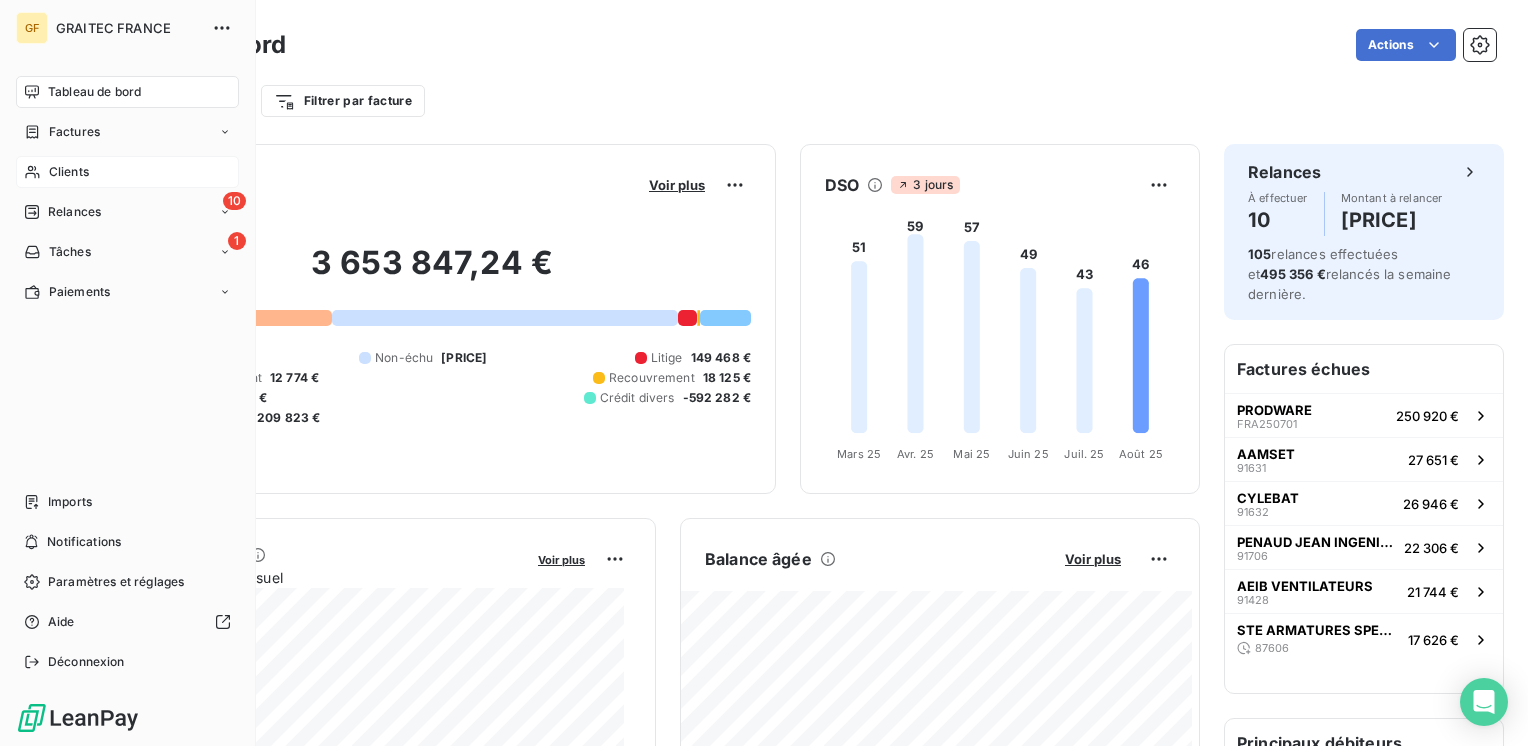 click on "Clients" at bounding box center (69, 172) 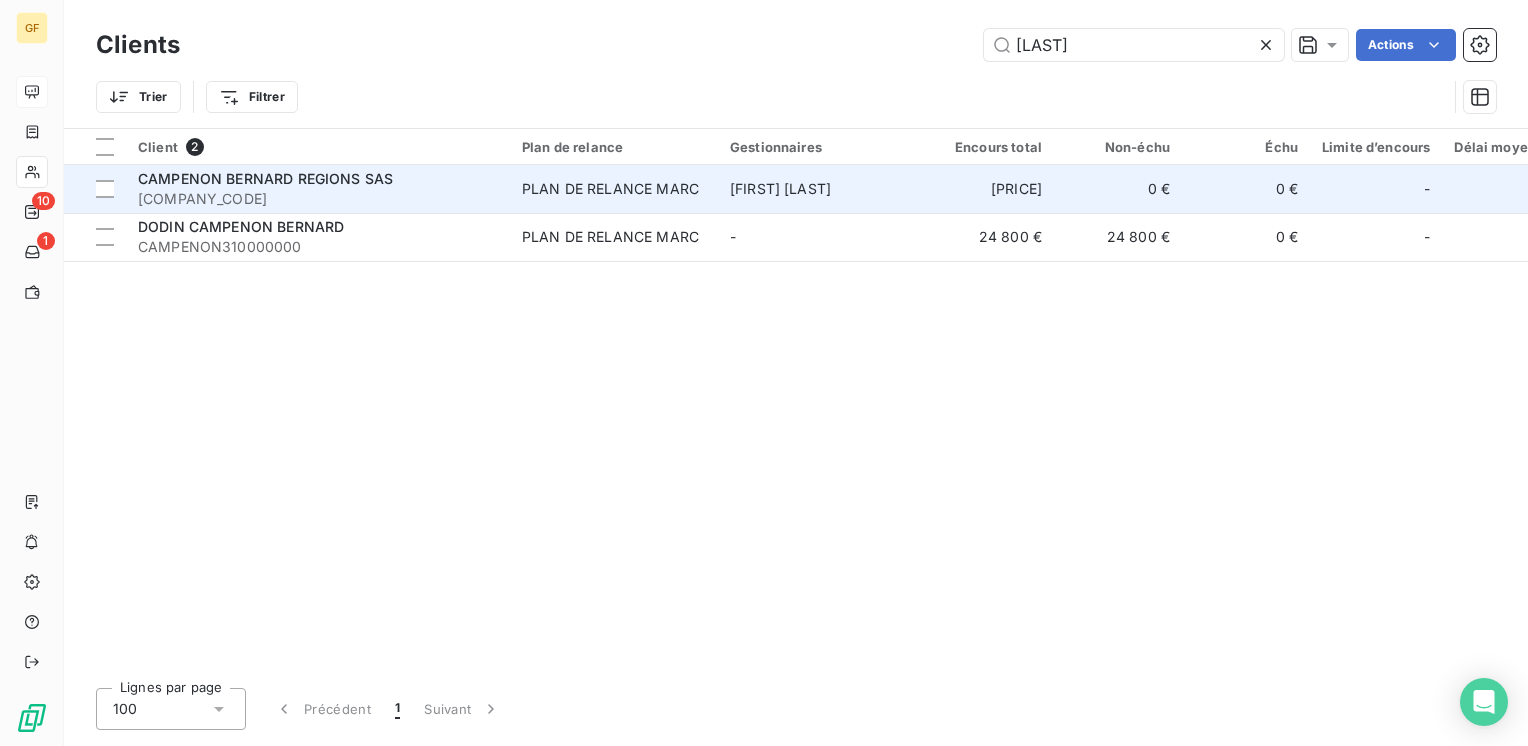 click on "CAMPENON BERNARD REGIONS SAS" at bounding box center (265, 178) 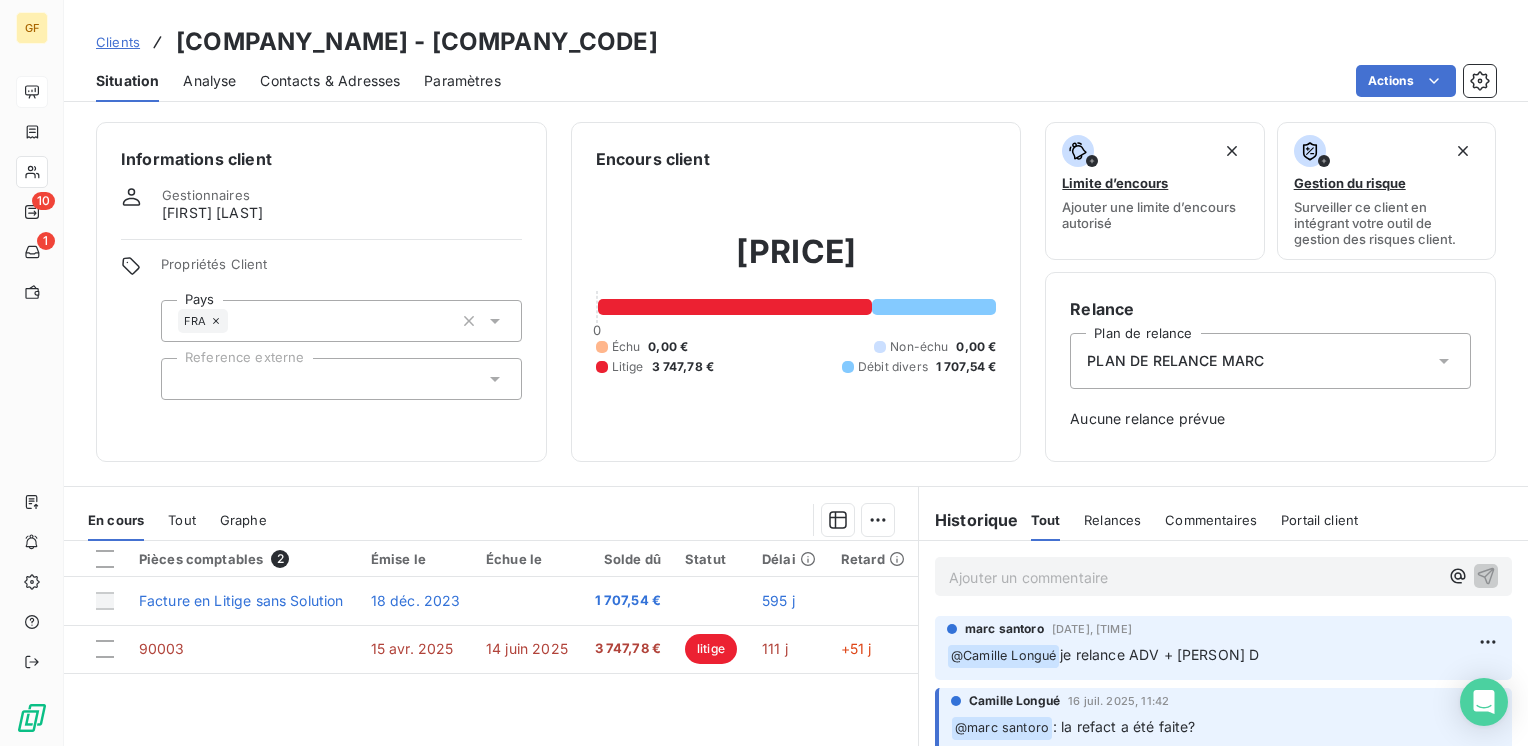 click on "Ajouter un commentaire ﻿" at bounding box center [1193, 577] 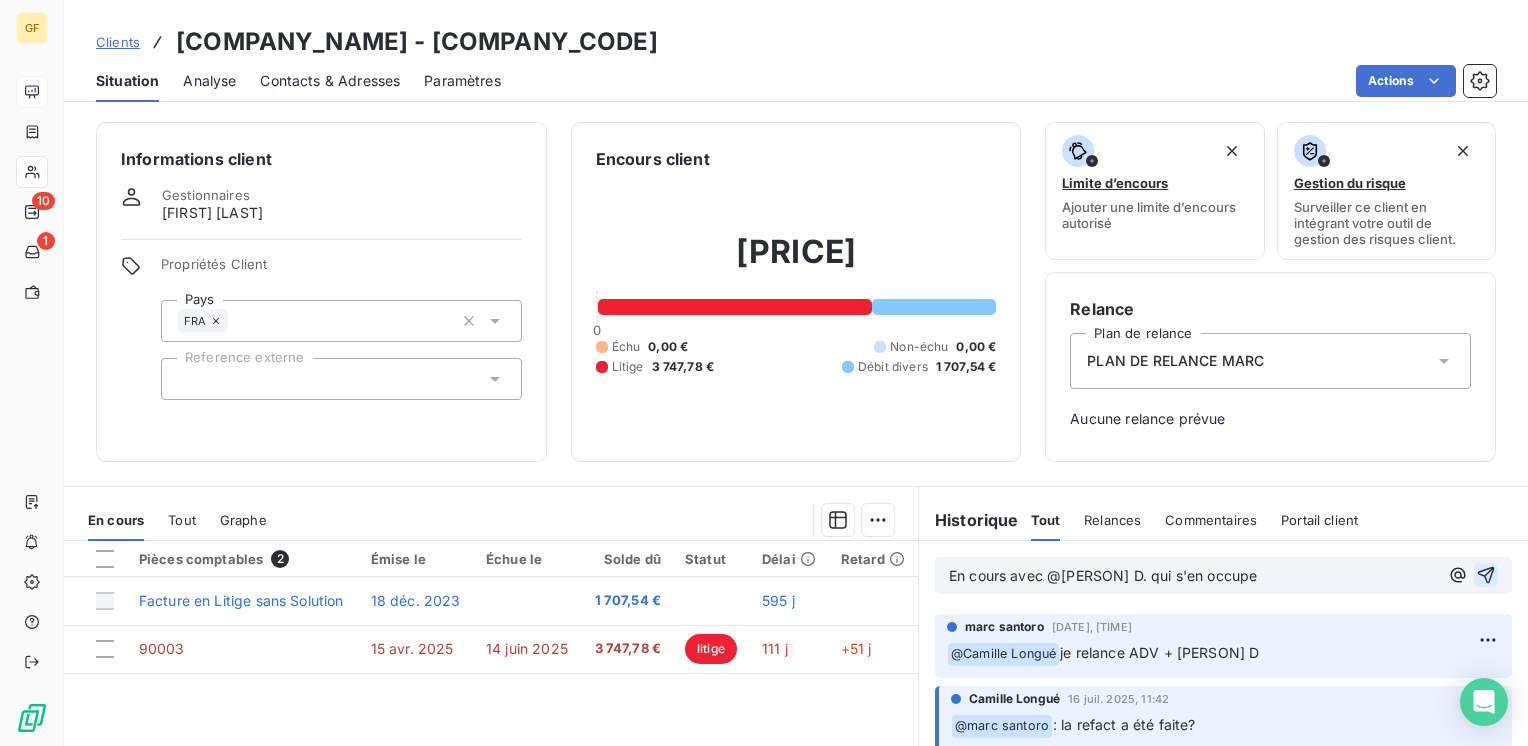 click 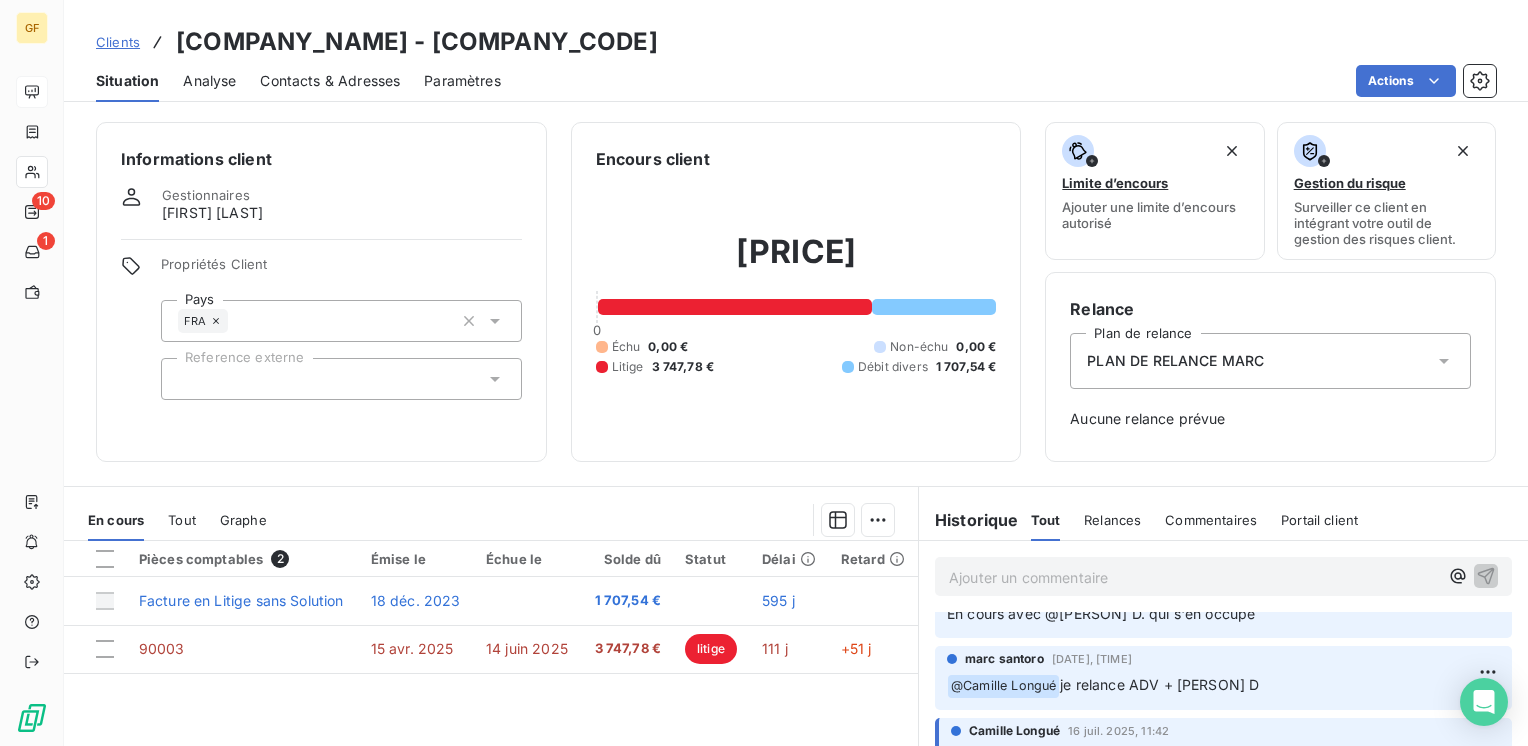 scroll, scrollTop: 0, scrollLeft: 0, axis: both 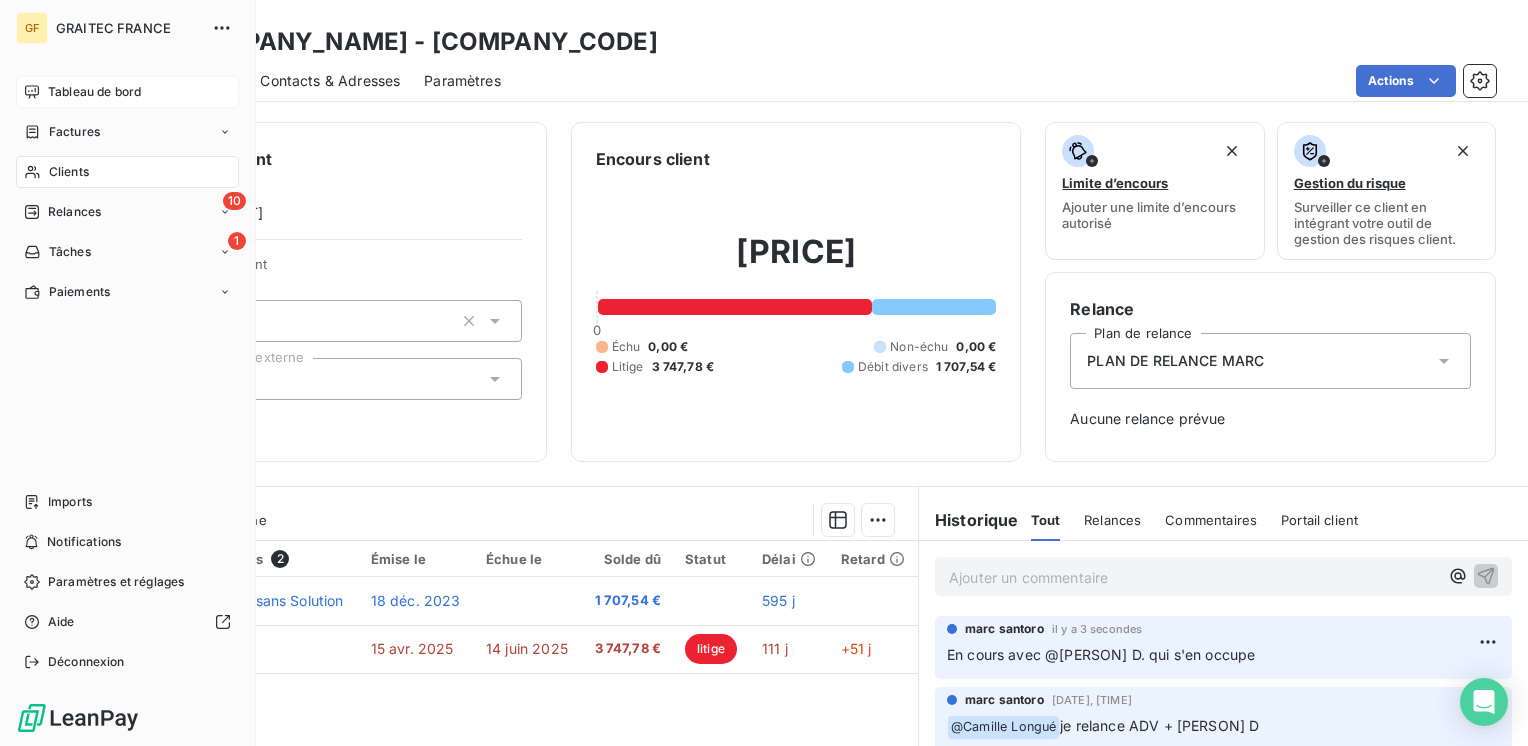 click on "Tableau de bord" at bounding box center (94, 92) 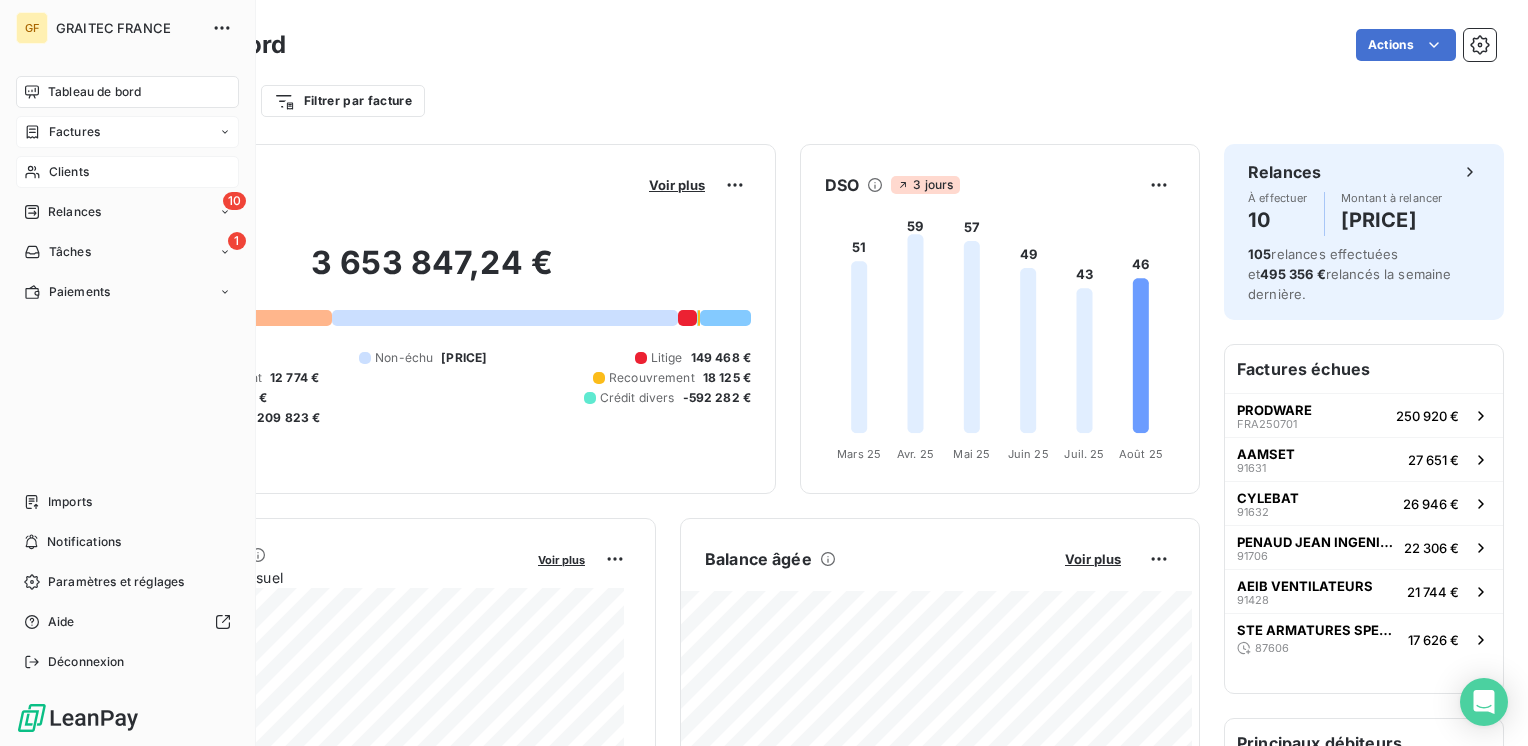 click on "Factures" at bounding box center [74, 132] 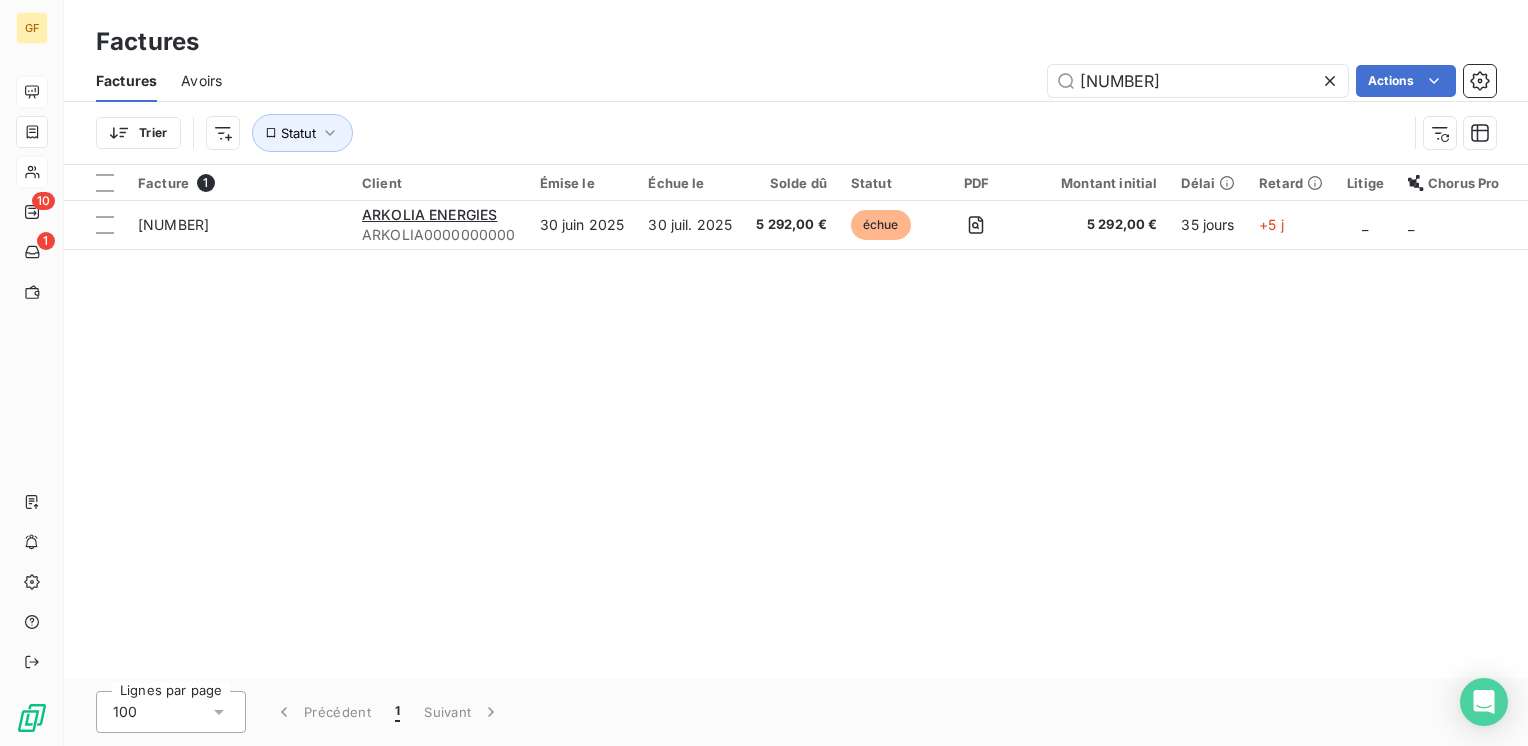 drag, startPoint x: 1204, startPoint y: 91, endPoint x: 965, endPoint y: 86, distance: 239.05229 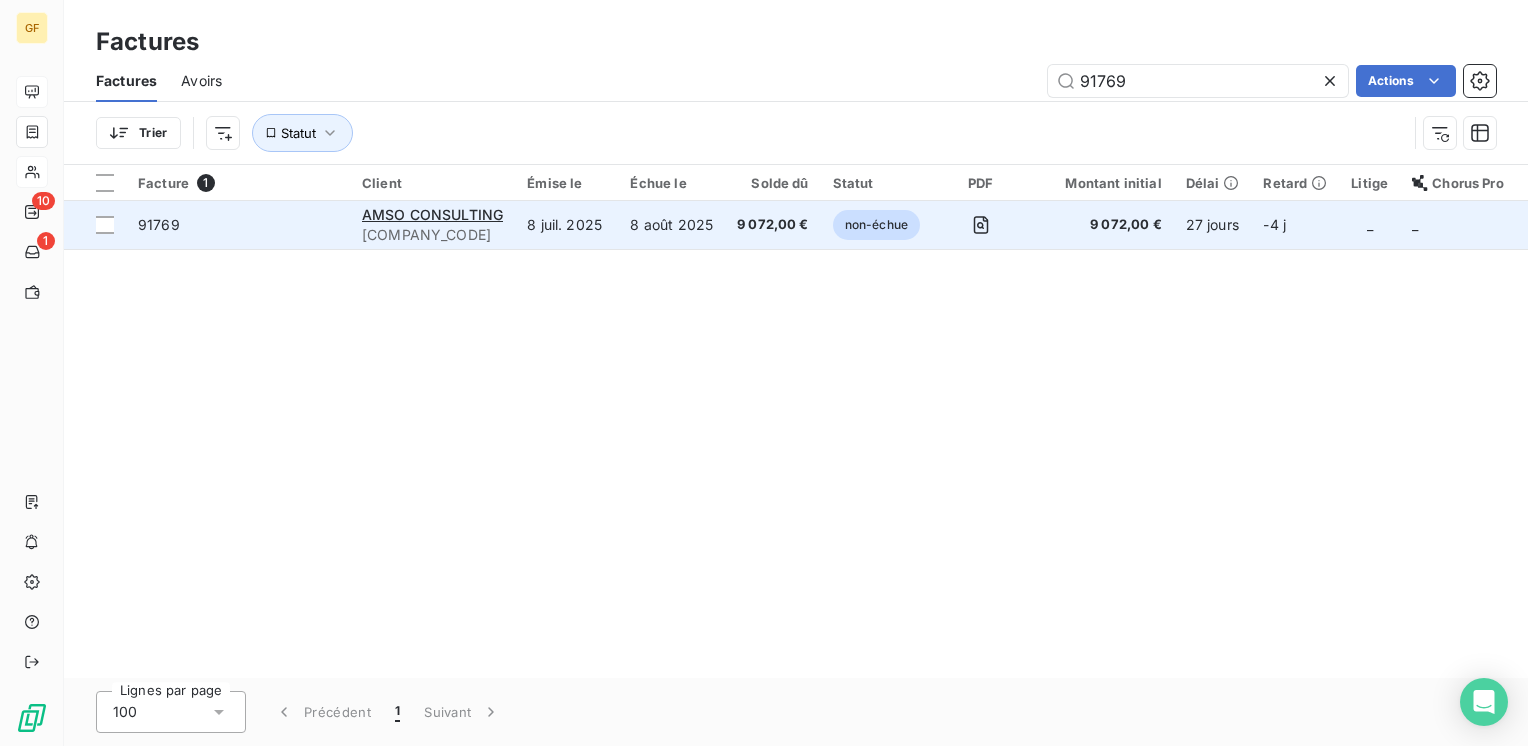 type on "91769" 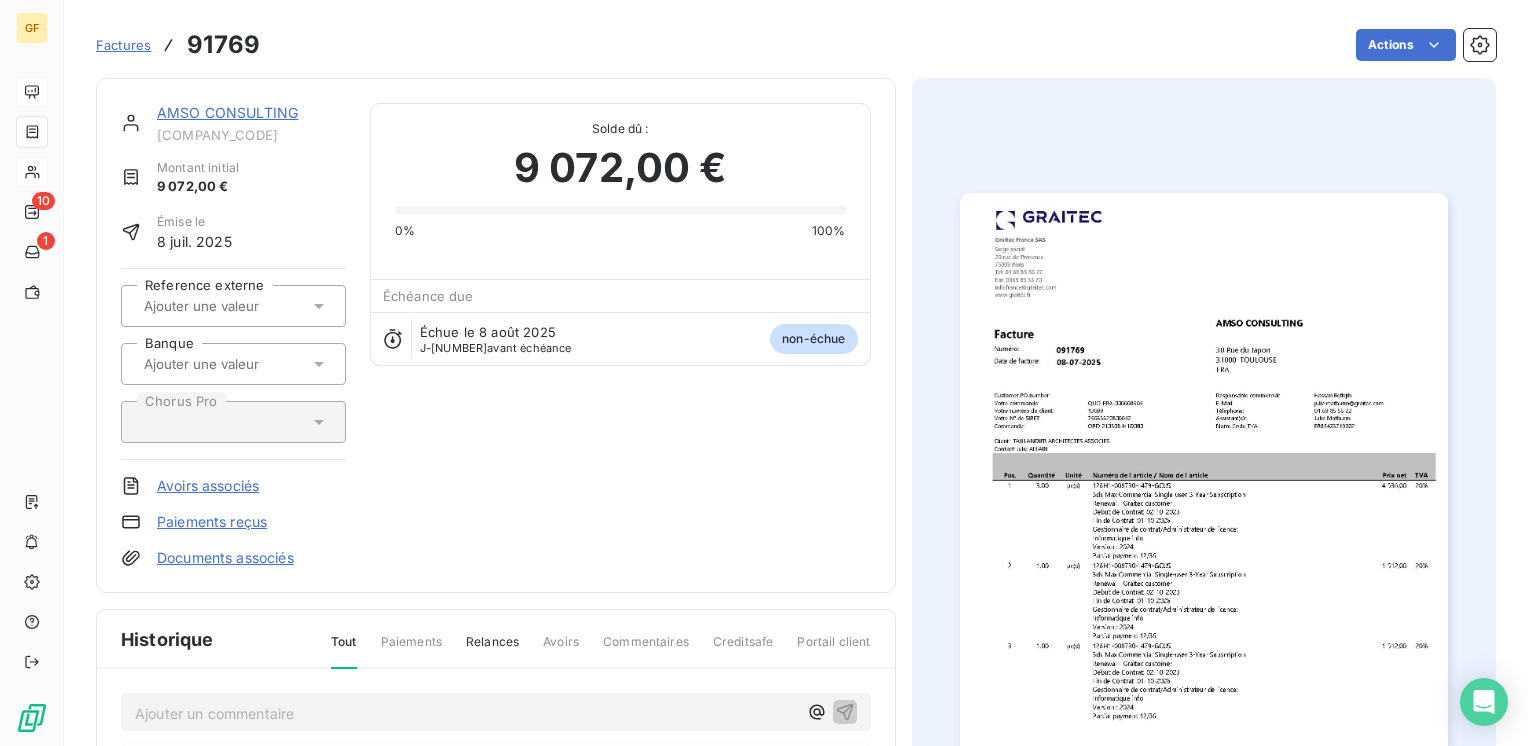 click on "AMSO CONSULTING" at bounding box center (227, 112) 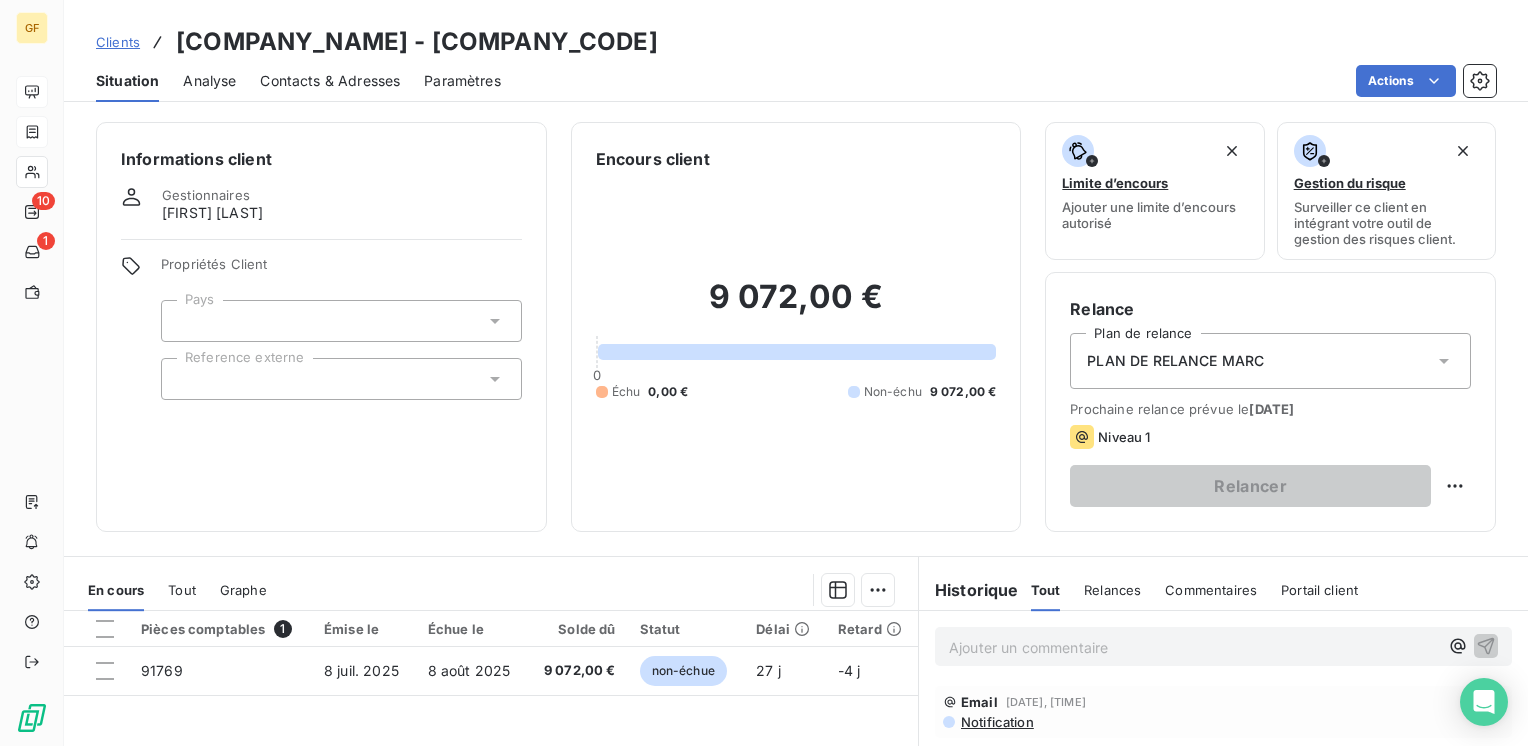 click on "Contacts & Adresses" at bounding box center (330, 81) 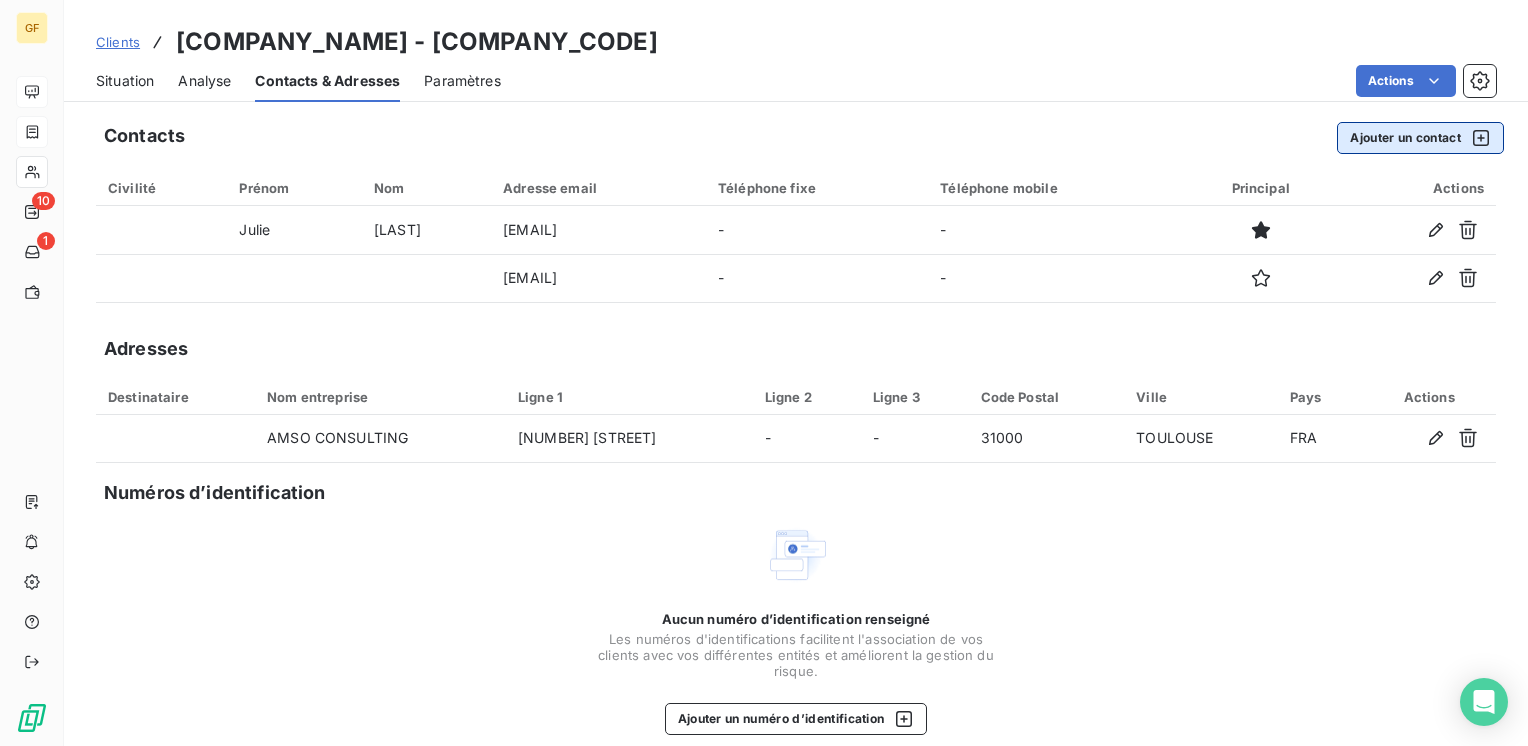 click on "Ajouter un contact" at bounding box center [1420, 138] 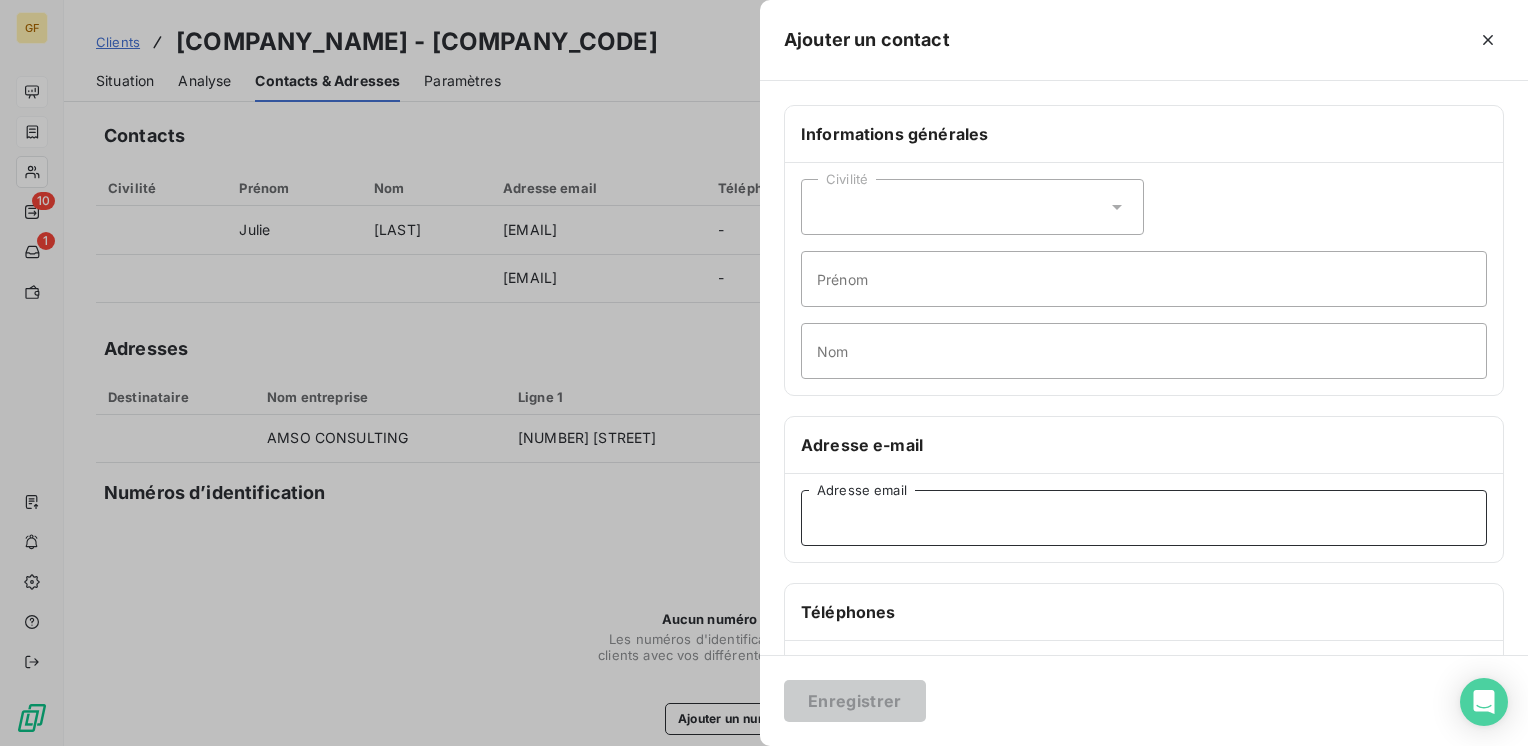 click on "Adresse email" at bounding box center [1144, 518] 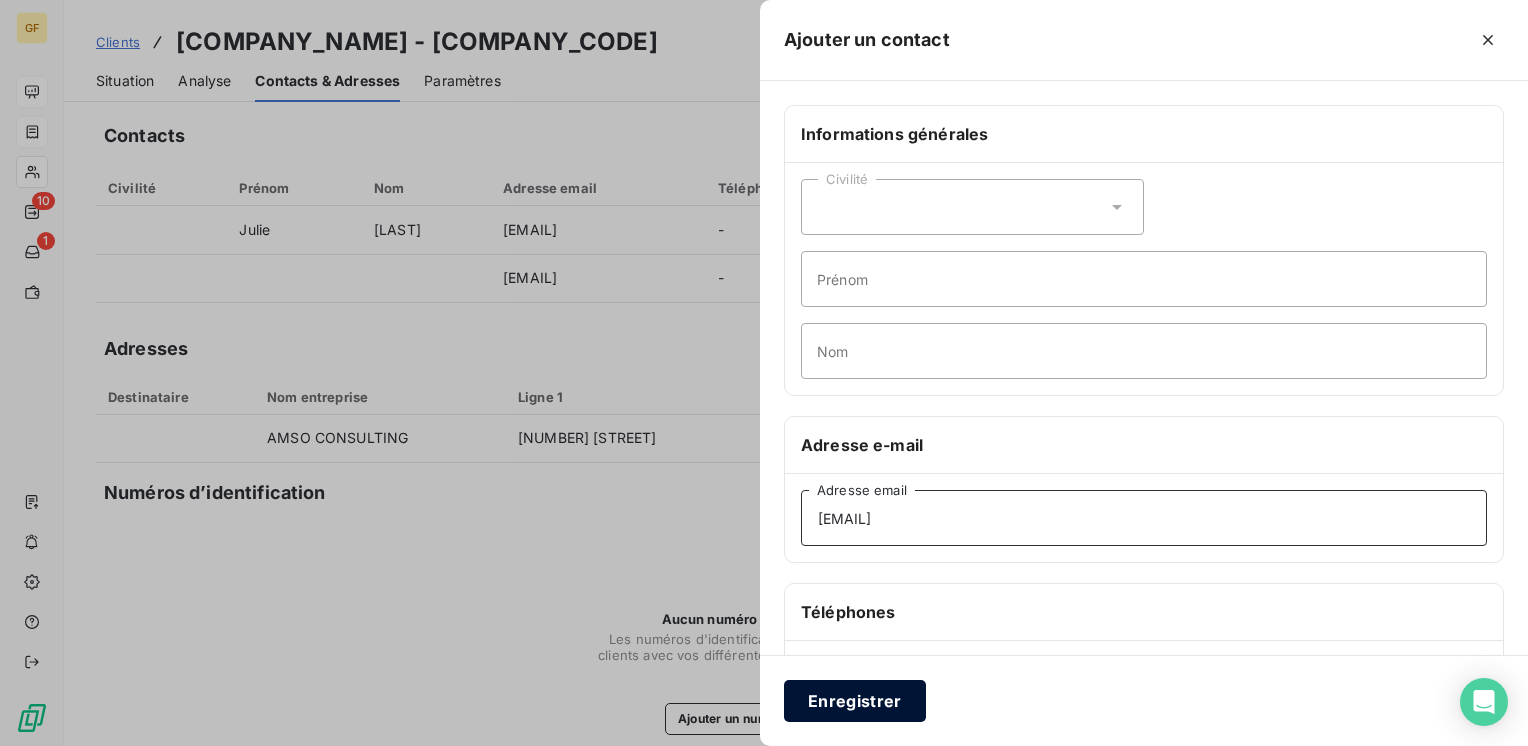 type on "[EMAIL]" 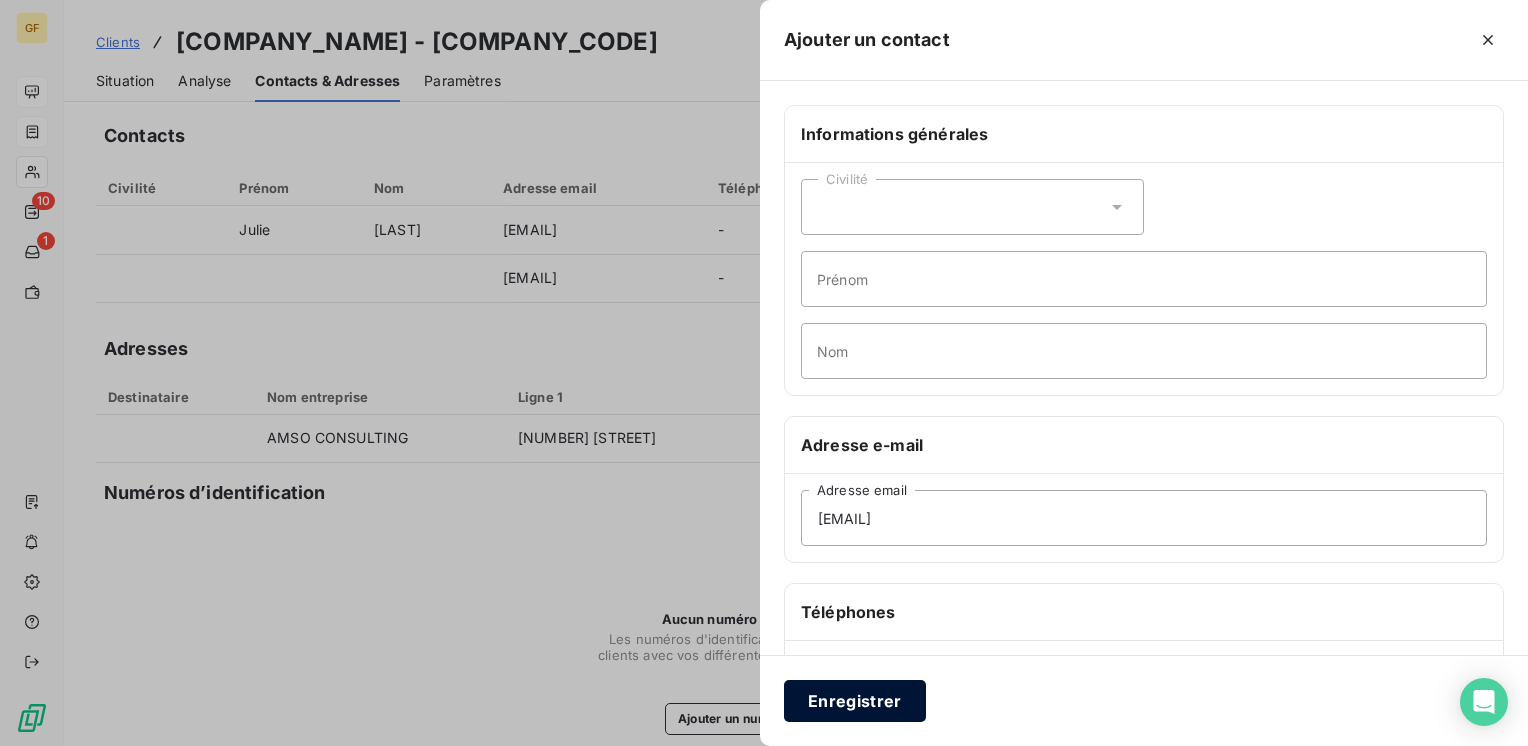 click on "Enregistrer" at bounding box center (855, 701) 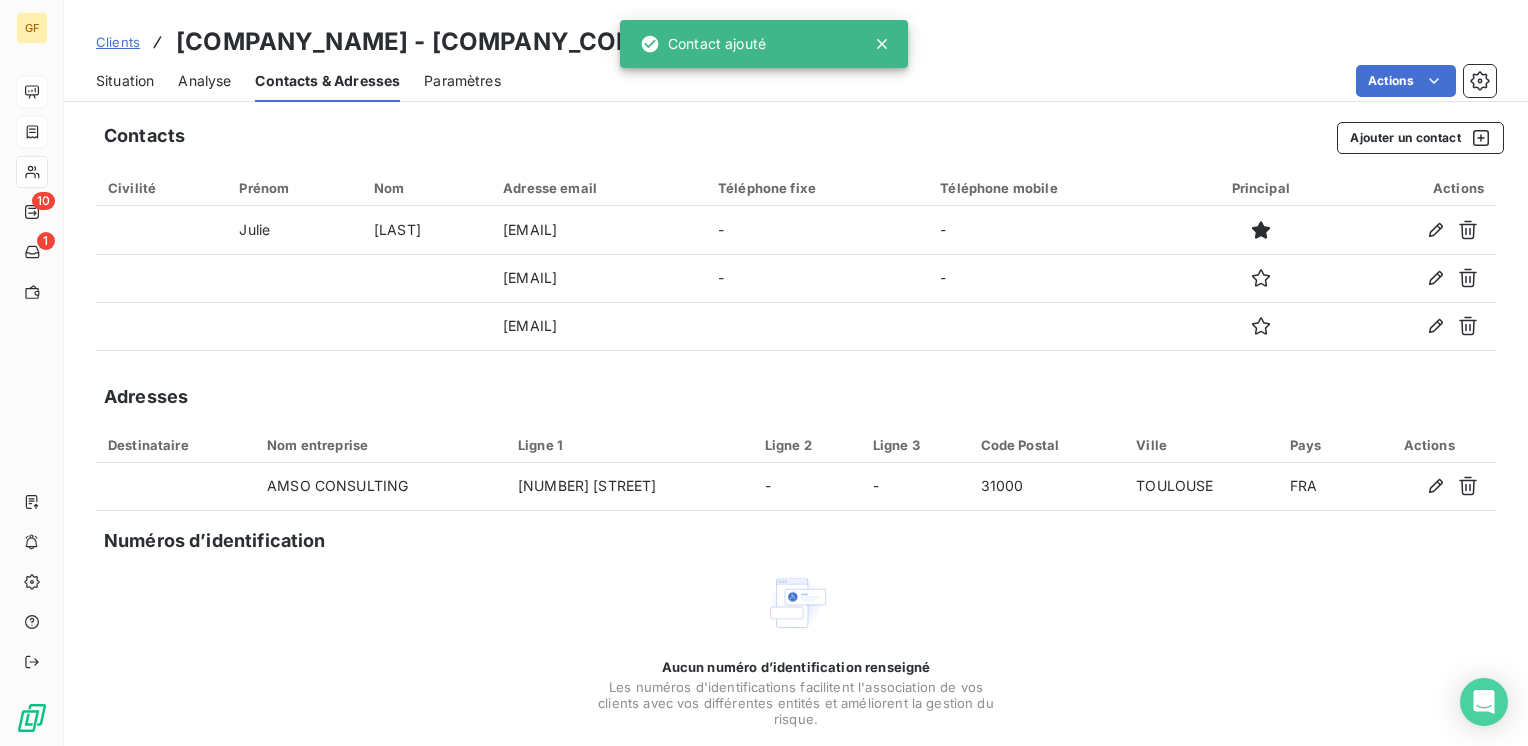 click on "Situation" at bounding box center [125, 81] 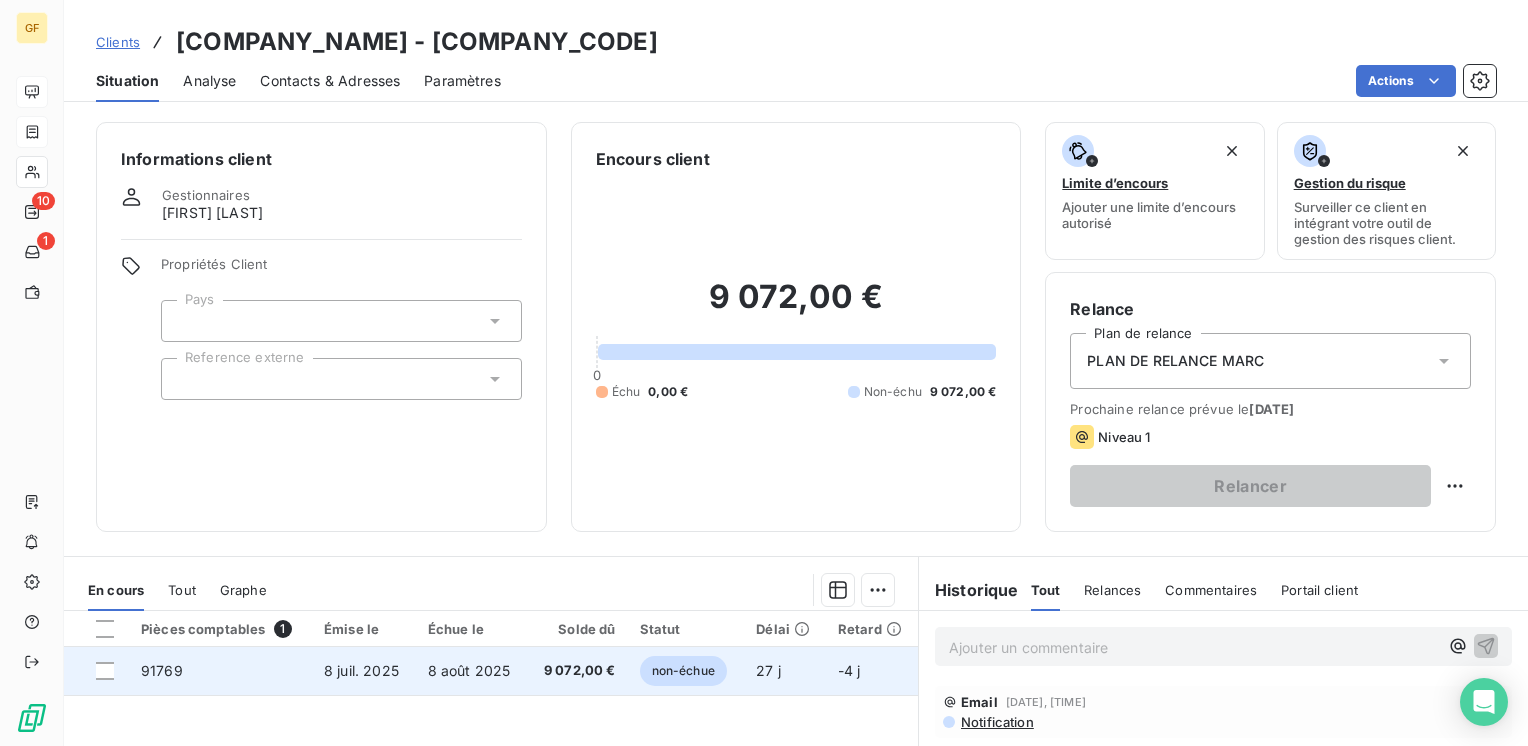click on "9 072,00 €" at bounding box center (577, 671) 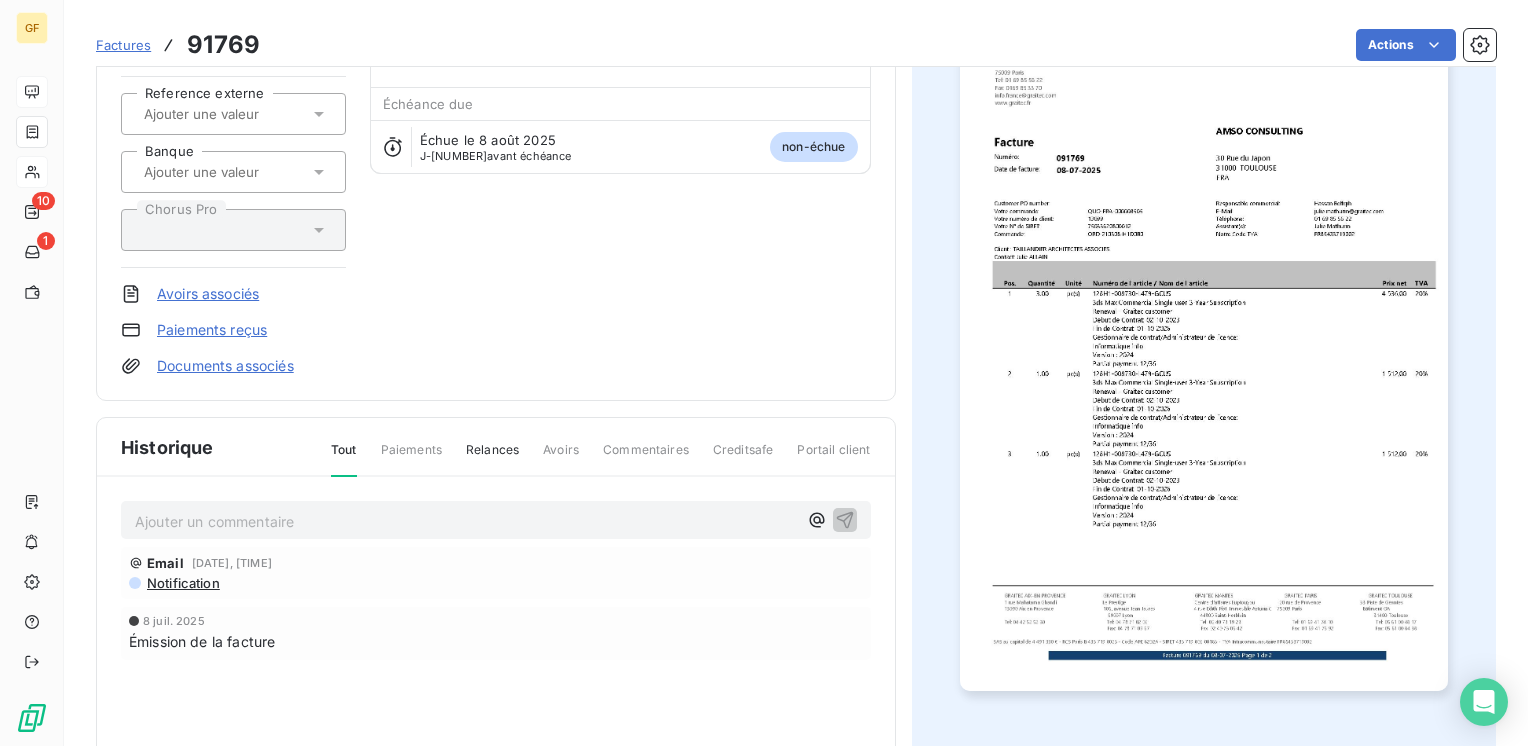 scroll, scrollTop: 359, scrollLeft: 0, axis: vertical 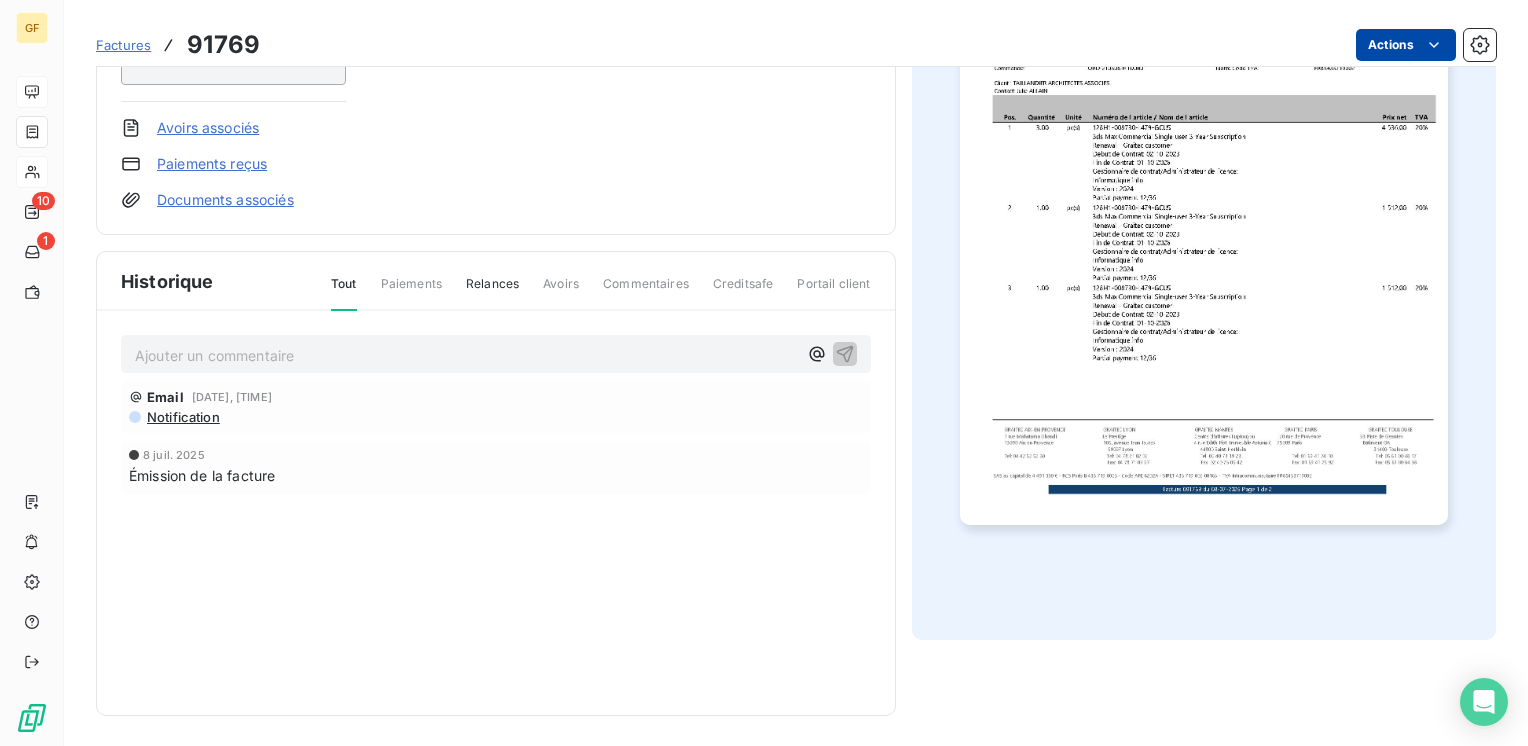 click on "GF 10 1 Factures 91769 Actions AMSO CONSULTING AMSOCONSUL0000000 Montant initial [PRICE] Émise le 8 juil. [YEAR] Reference externe Banque Chorus Pro Avoirs associés Paiements reçus Documents associés Solde dû : [PRICE] 0% 100% Échéance due Échue le 8 août [YEAR] J-4  avant échéance non-échue Historique Tout Paiements Relances Avoirs Commentaires Creditsafe Portail client Ajouter un commentaire ﻿ Email 29 juil. [YEAR], 07:07 Notification 8 juil. [YEAR] Émission de la facture" at bounding box center (764, 373) 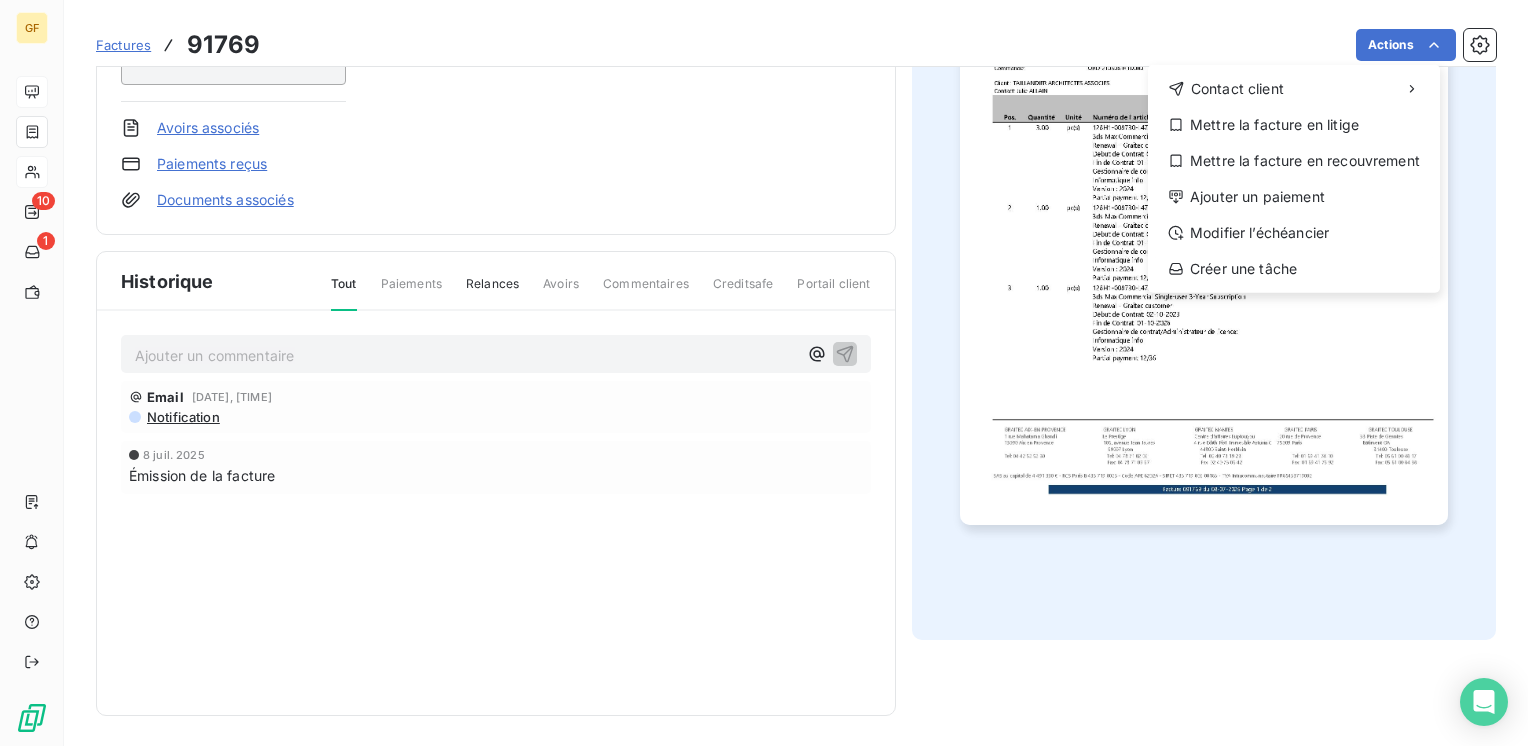 click on "GF 10 1 Factures 91769 Actions Contact client Mettre la facture en litige Mettre la facture en recouvrement Ajouter un paiement Modifier l’échéancier Créer une tâche AMSO CONSULTING AMSOCONSUL0000000 Montant initial [PRICE] Émise le 8 juil. [YEAR] Reference externe Banque Chorus Pro Avoirs associés Paiements reçus Documents associés Solde dû : [PRICE] 0% 100% Échéance due Échue le 8 août [YEAR] J-4  avant échéance non-échue Historique Tout Paiements Relances Avoirs Commentaires Creditsafe Portail client Ajouter un commentaire ﻿ Email 29 juil. [YEAR], 07:07 Notification 8 juil. [YEAR] Émission de la facture" at bounding box center [764, 373] 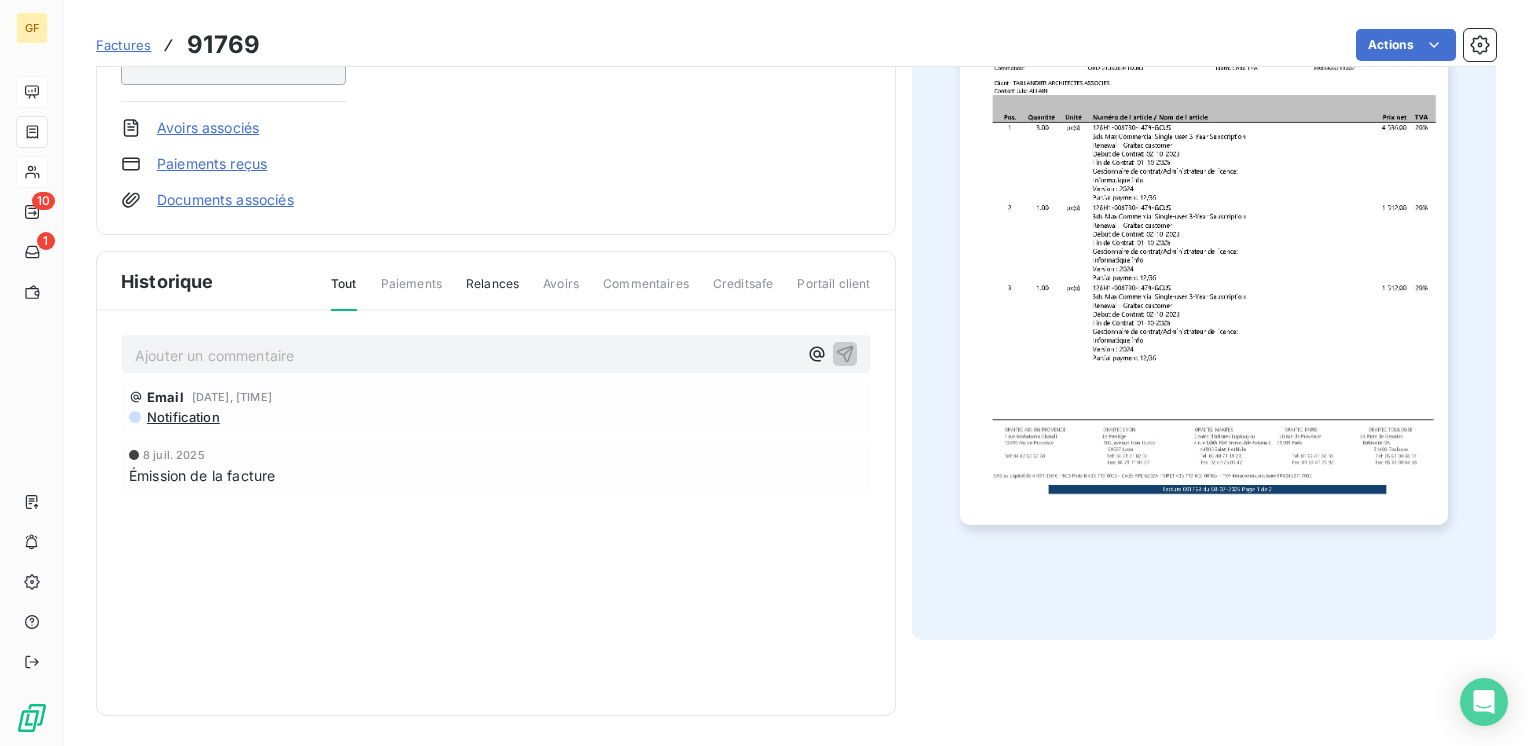 click at bounding box center (1204, 179) 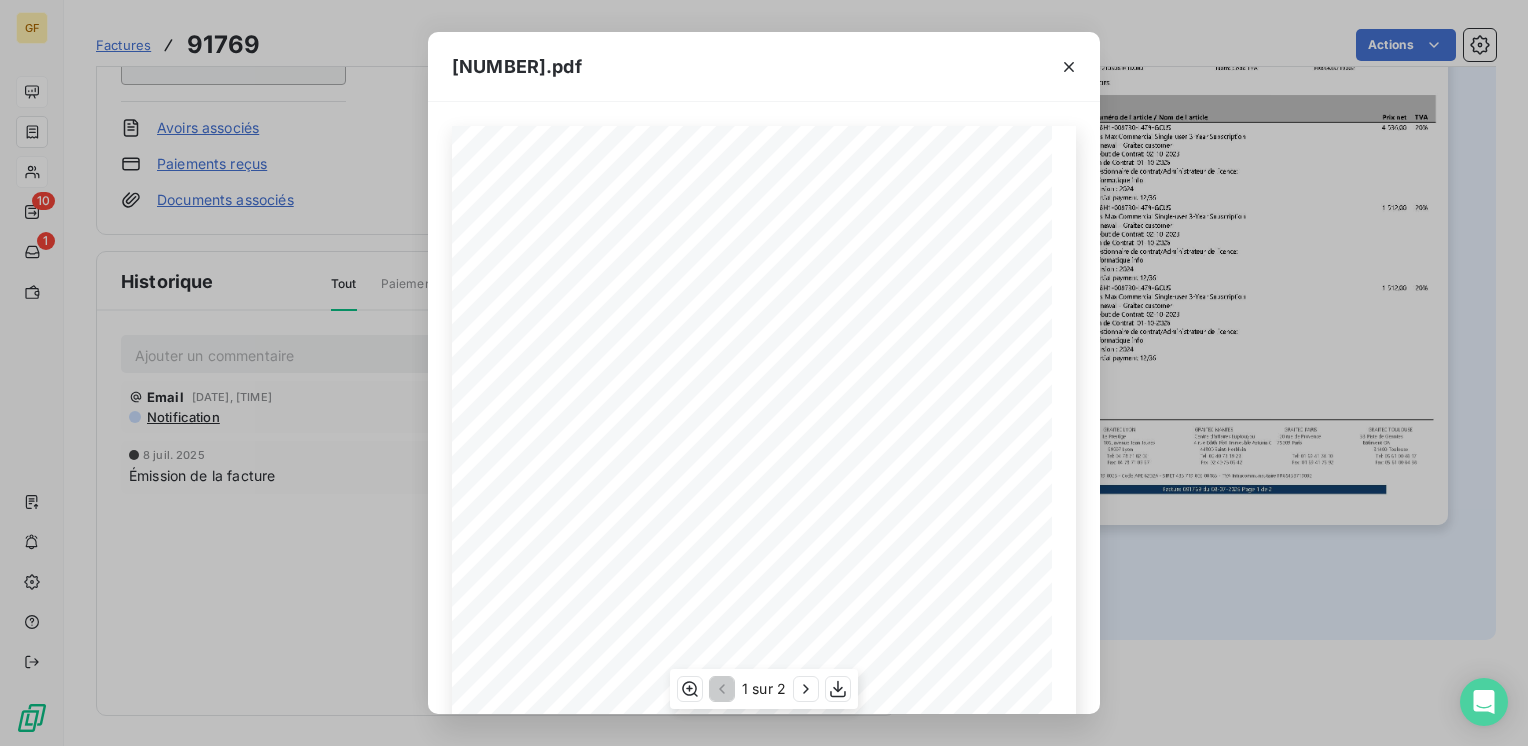scroll, scrollTop: 283, scrollLeft: 0, axis: vertical 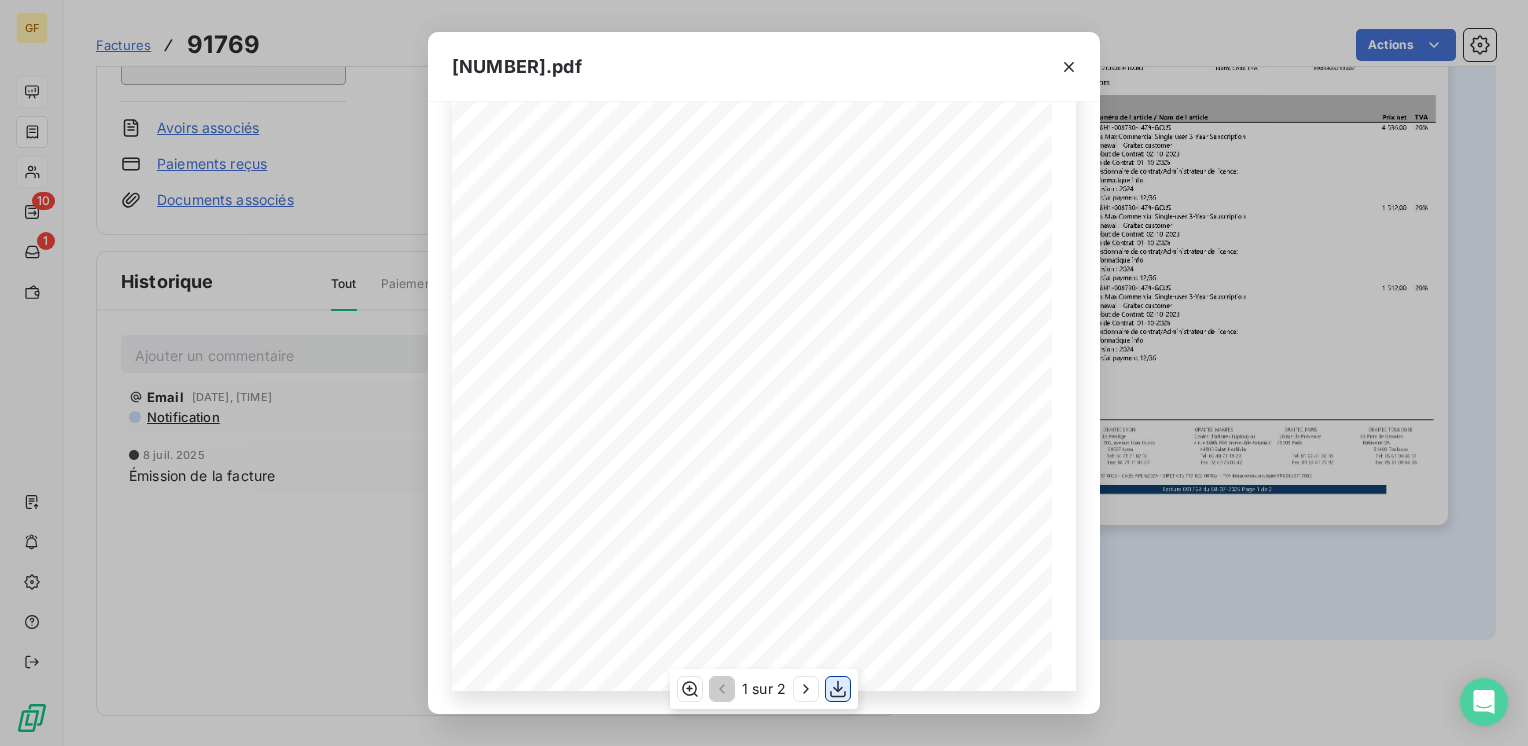 click 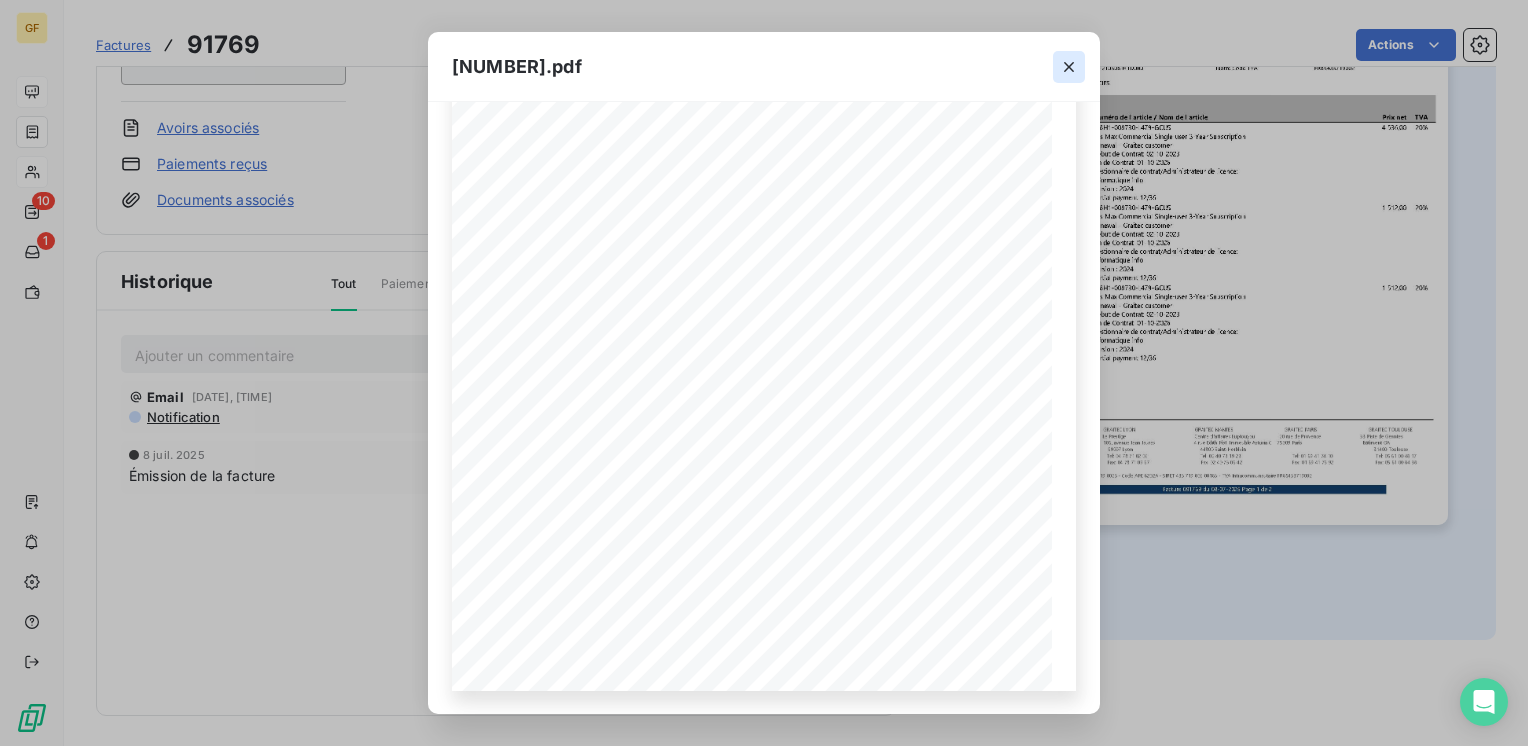 click 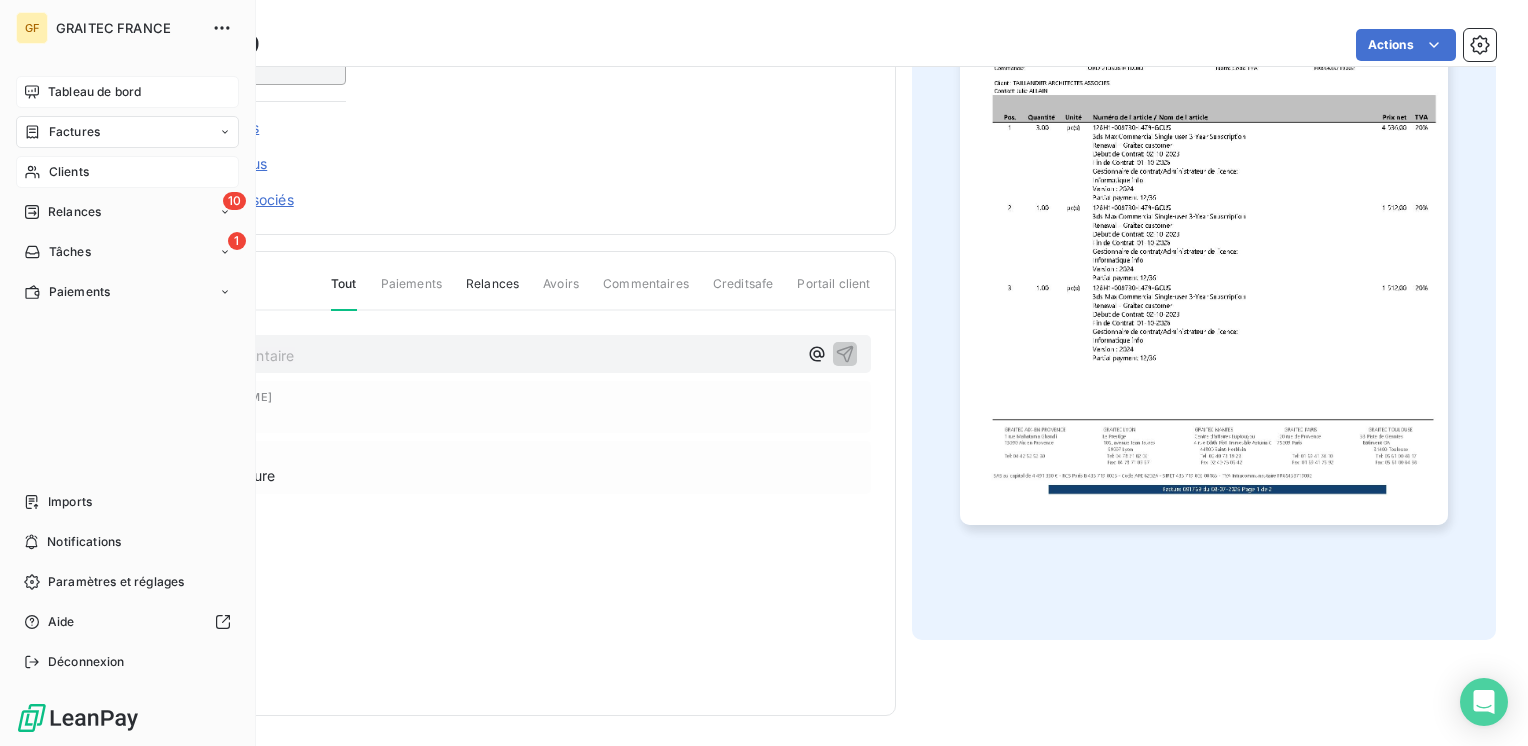 click on "Clients" at bounding box center (69, 172) 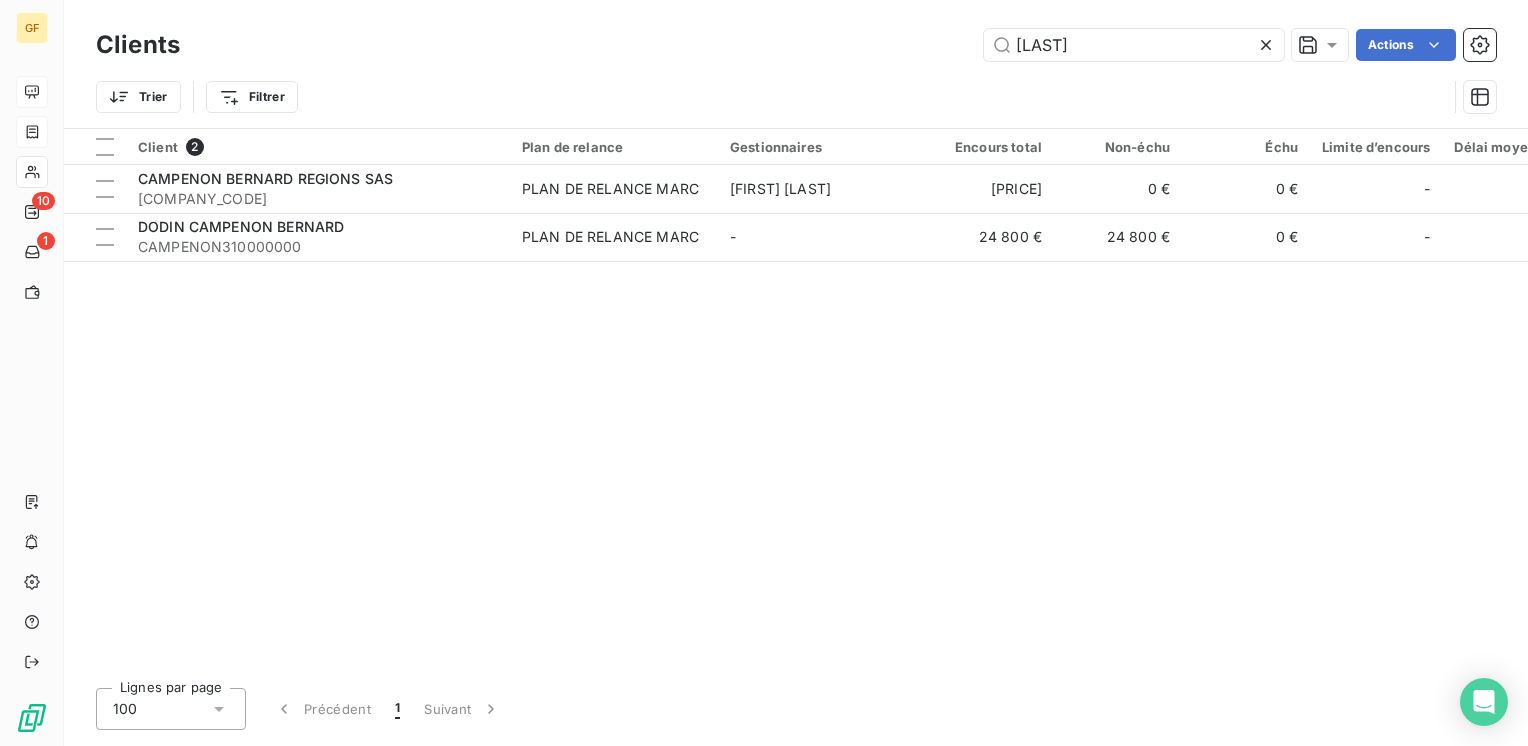 drag, startPoint x: 840, startPoint y: 63, endPoint x: 572, endPoint y: 83, distance: 268.74524 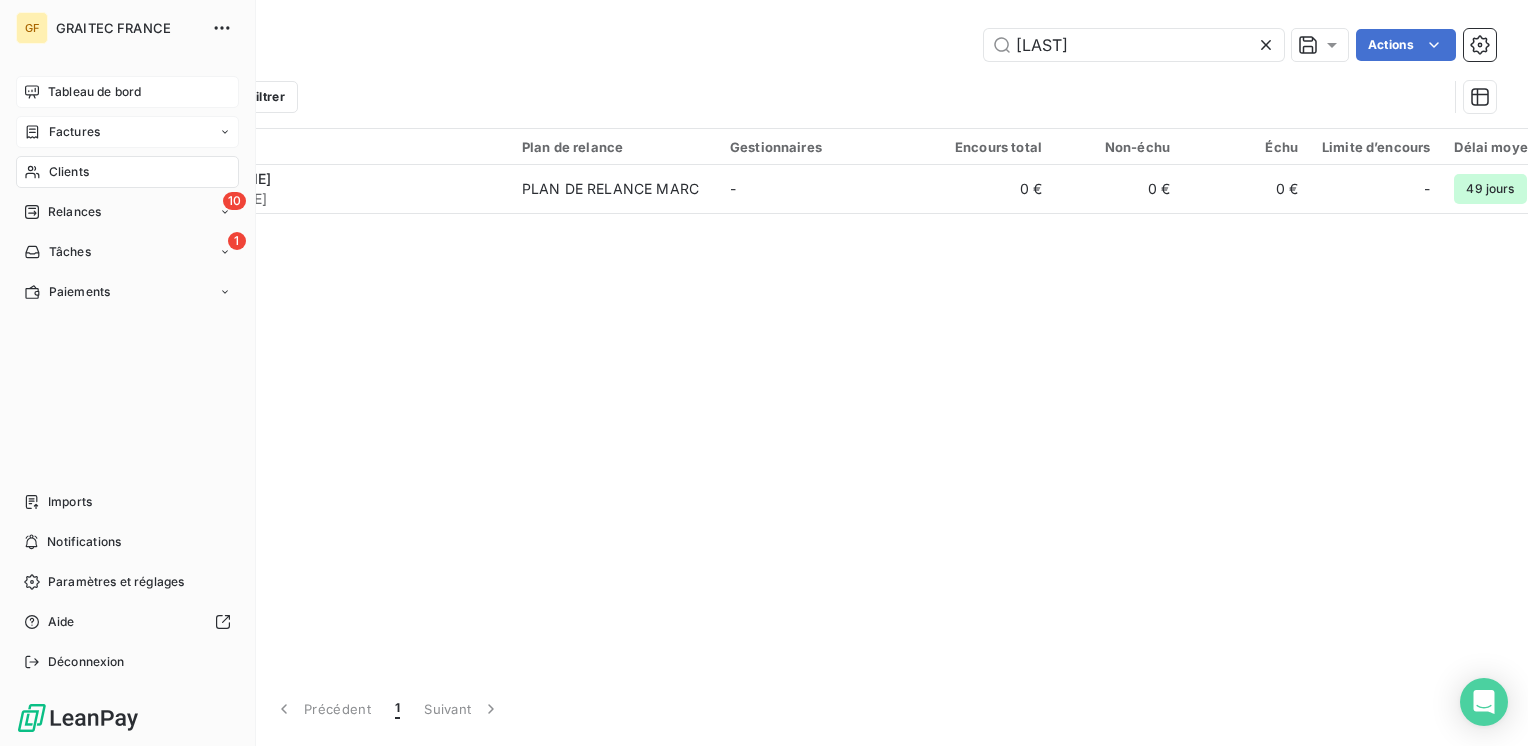 type on "[LAST]" 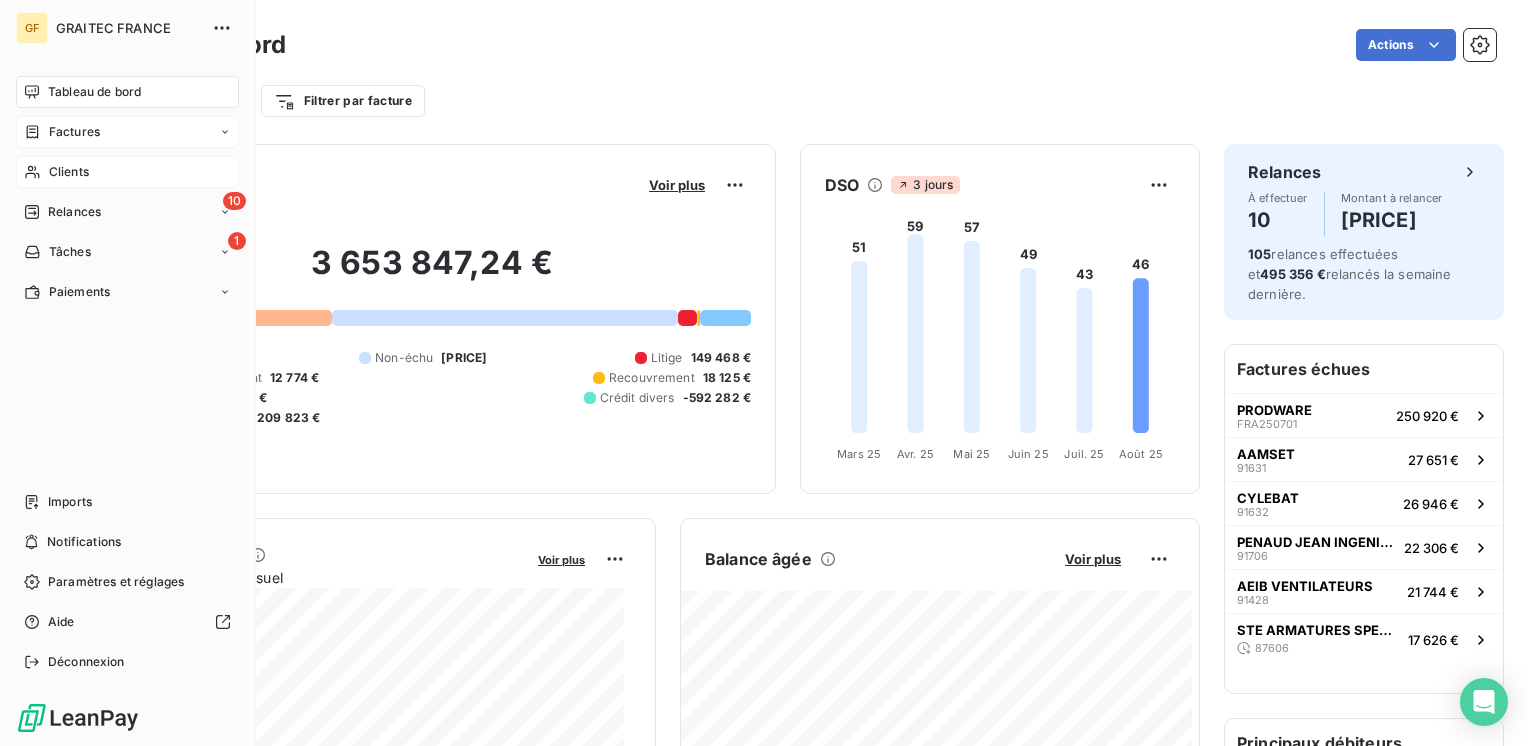 click on "Clients" at bounding box center [69, 172] 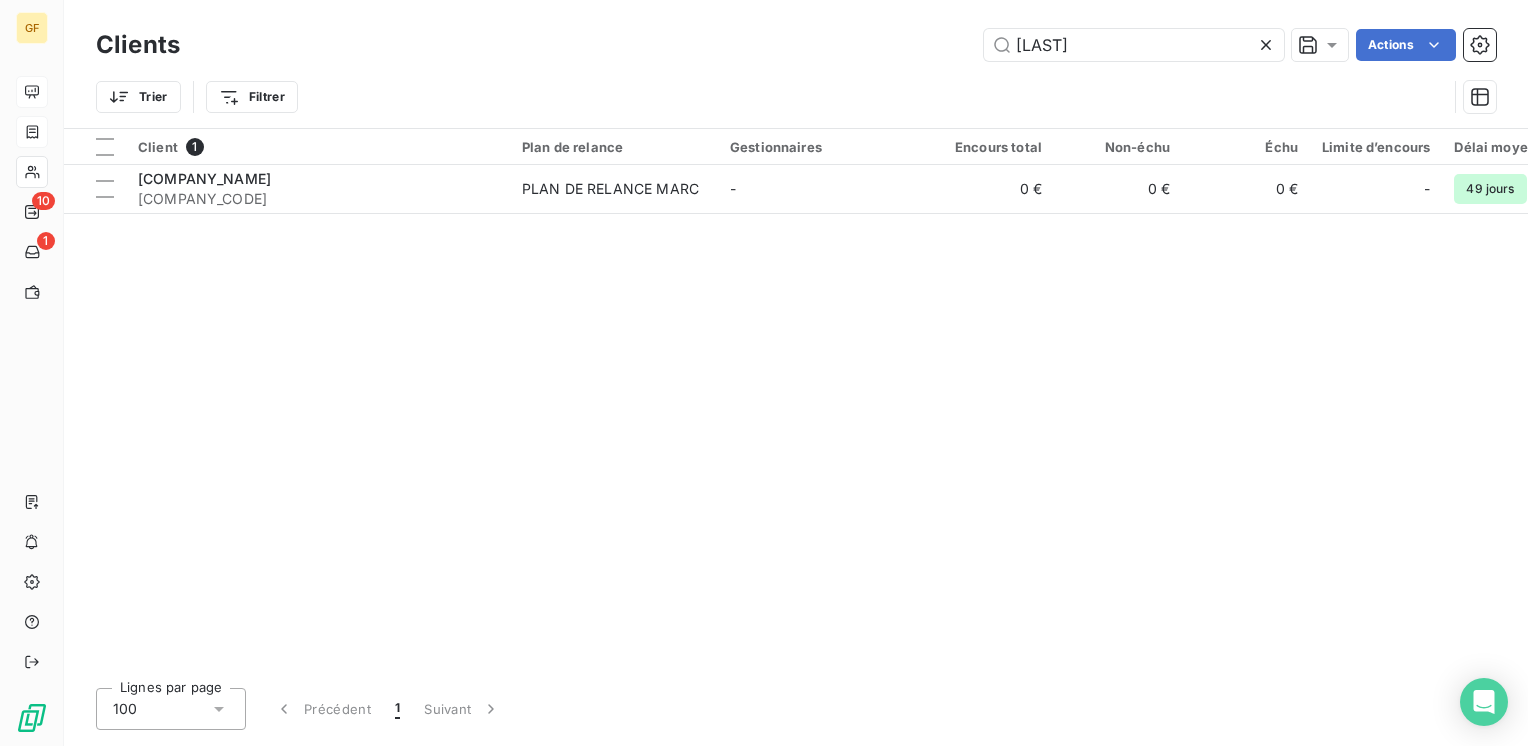 drag, startPoint x: 1157, startPoint y: 43, endPoint x: 840, endPoint y: 68, distance: 317.98428 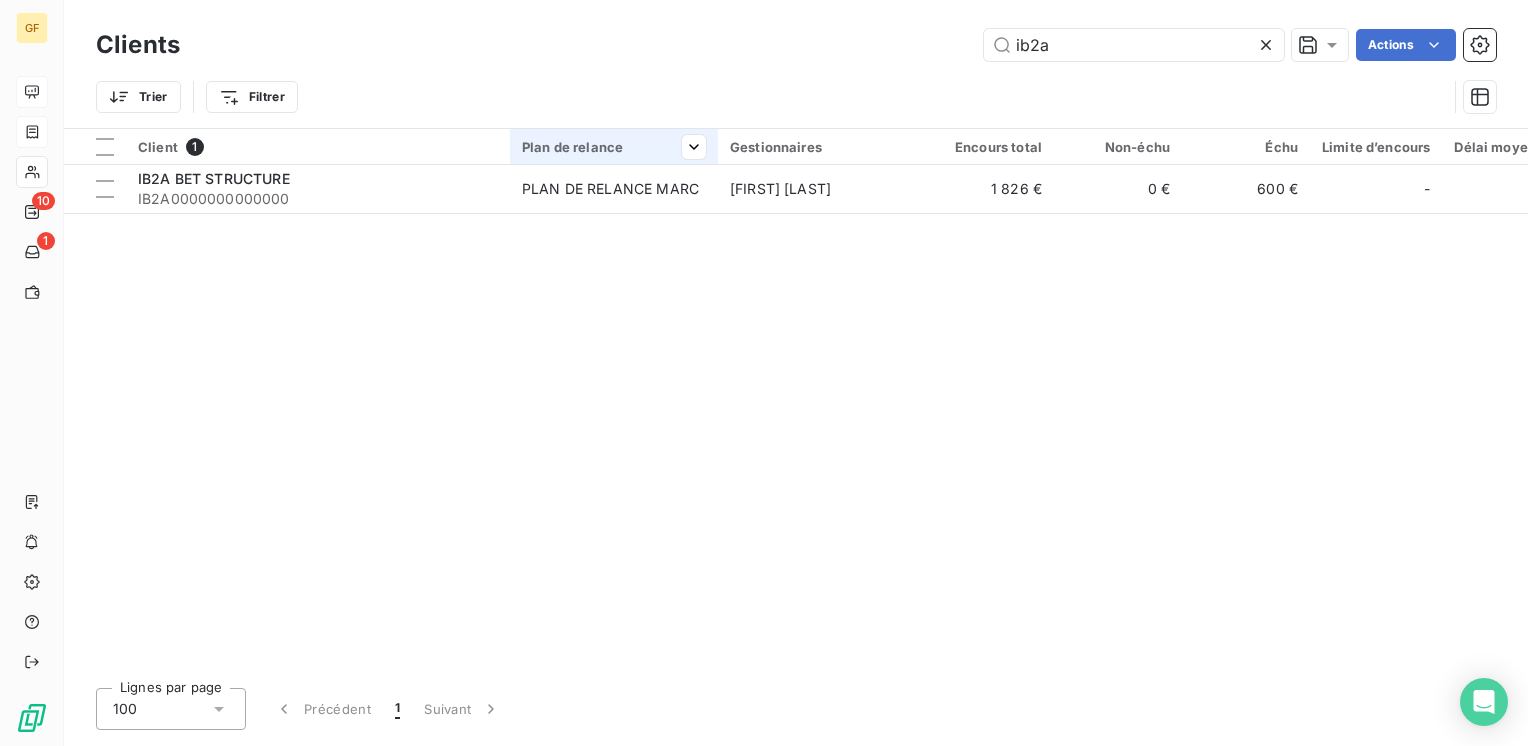 type on "ib2a" 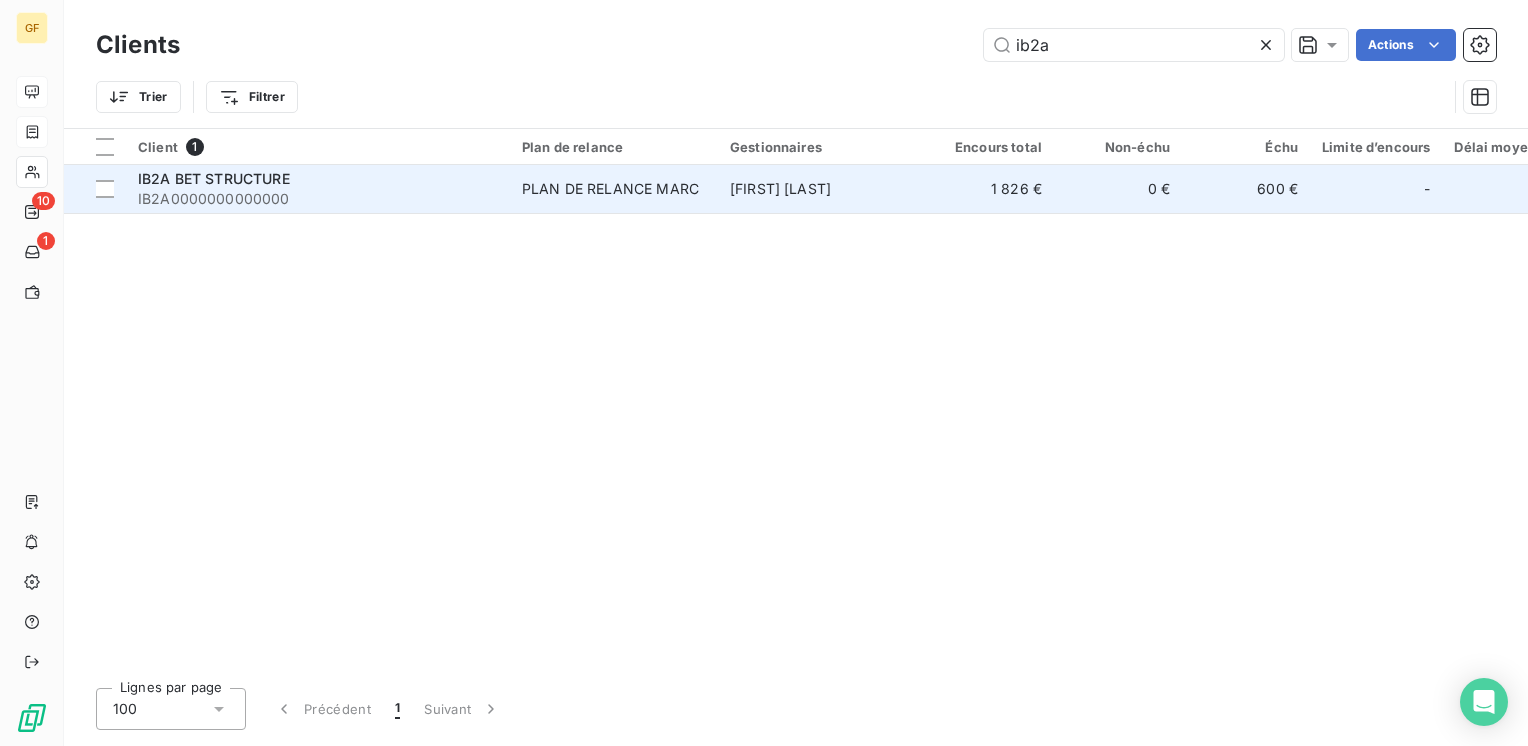 click on "PLAN DE RELANCE MARC" at bounding box center (614, 189) 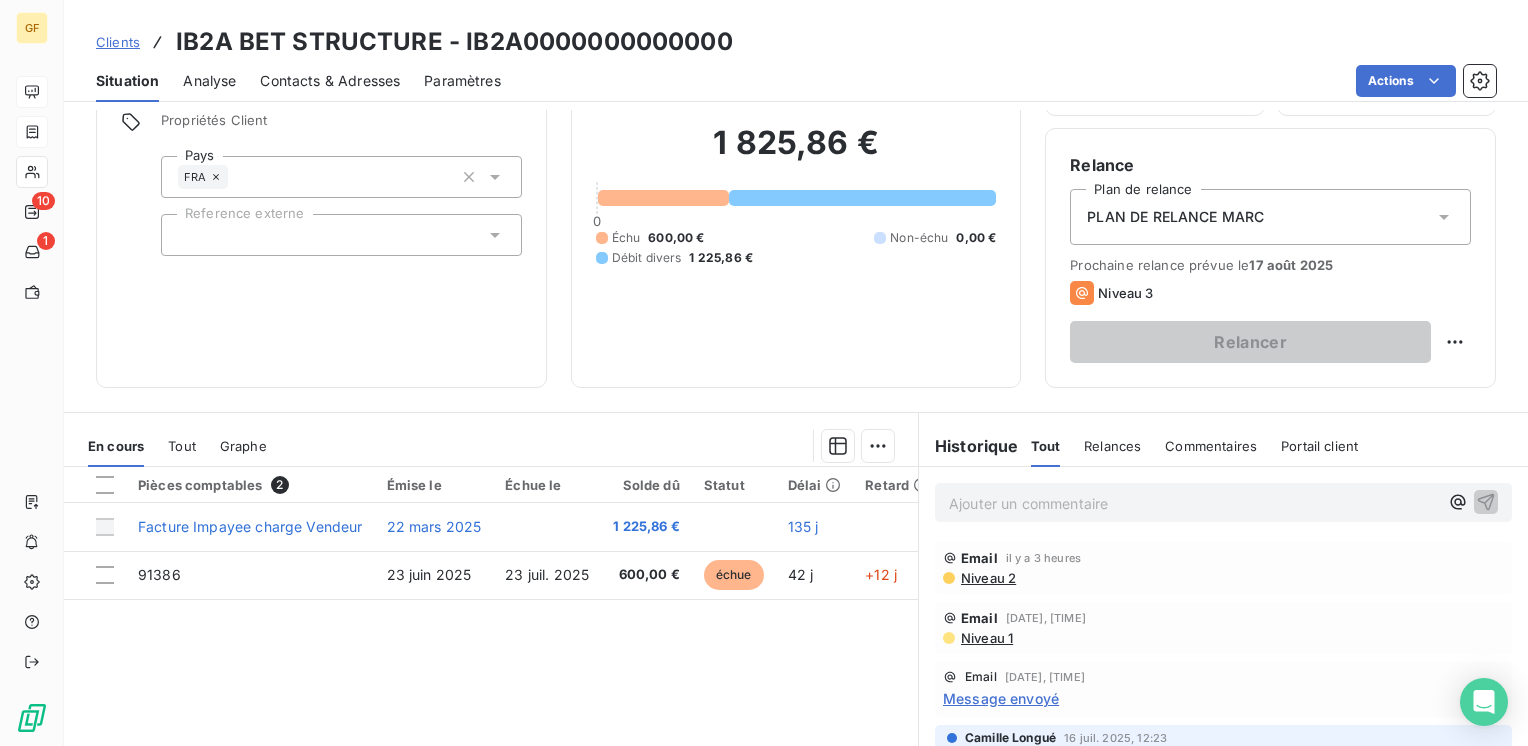 scroll, scrollTop: 300, scrollLeft: 0, axis: vertical 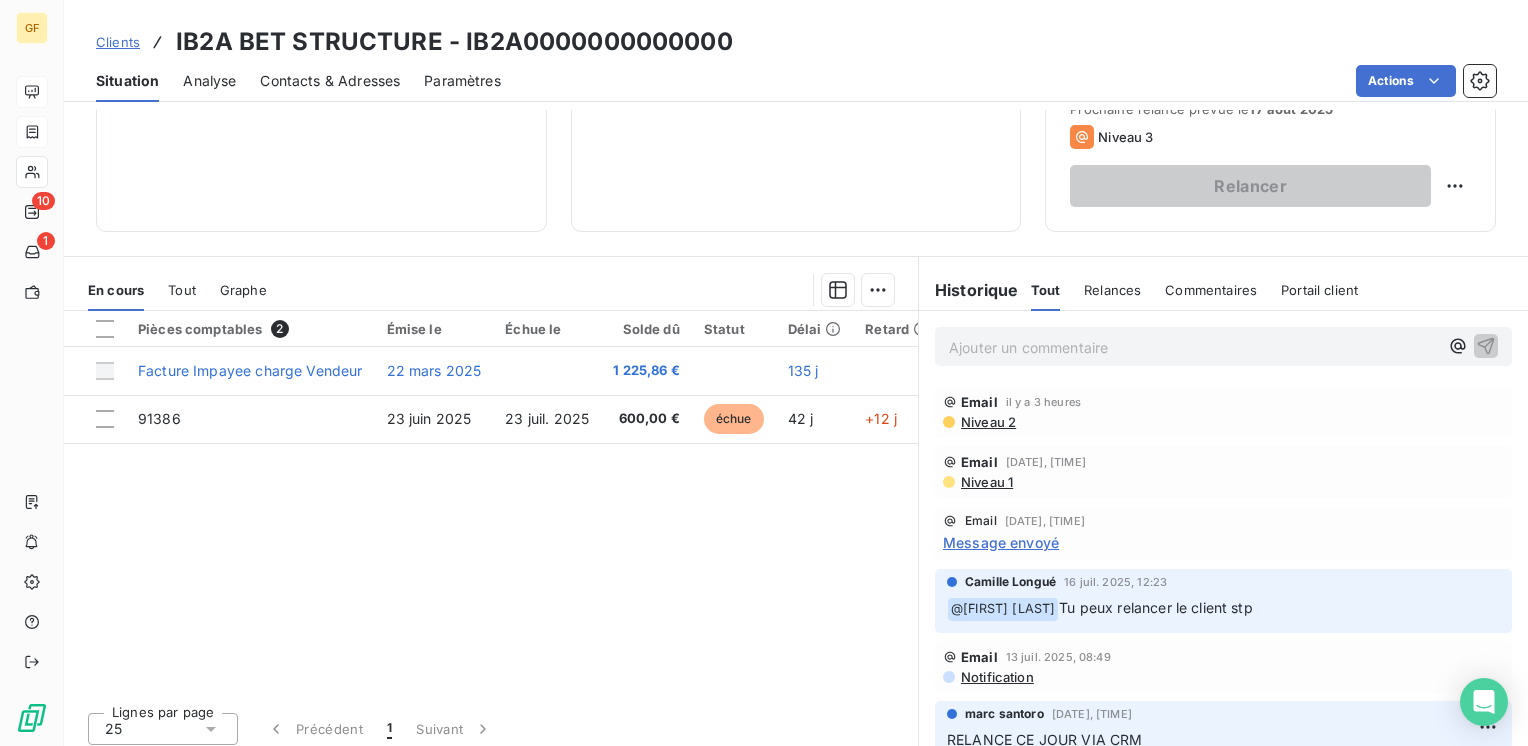 click on "Niveau 2" at bounding box center [987, 422] 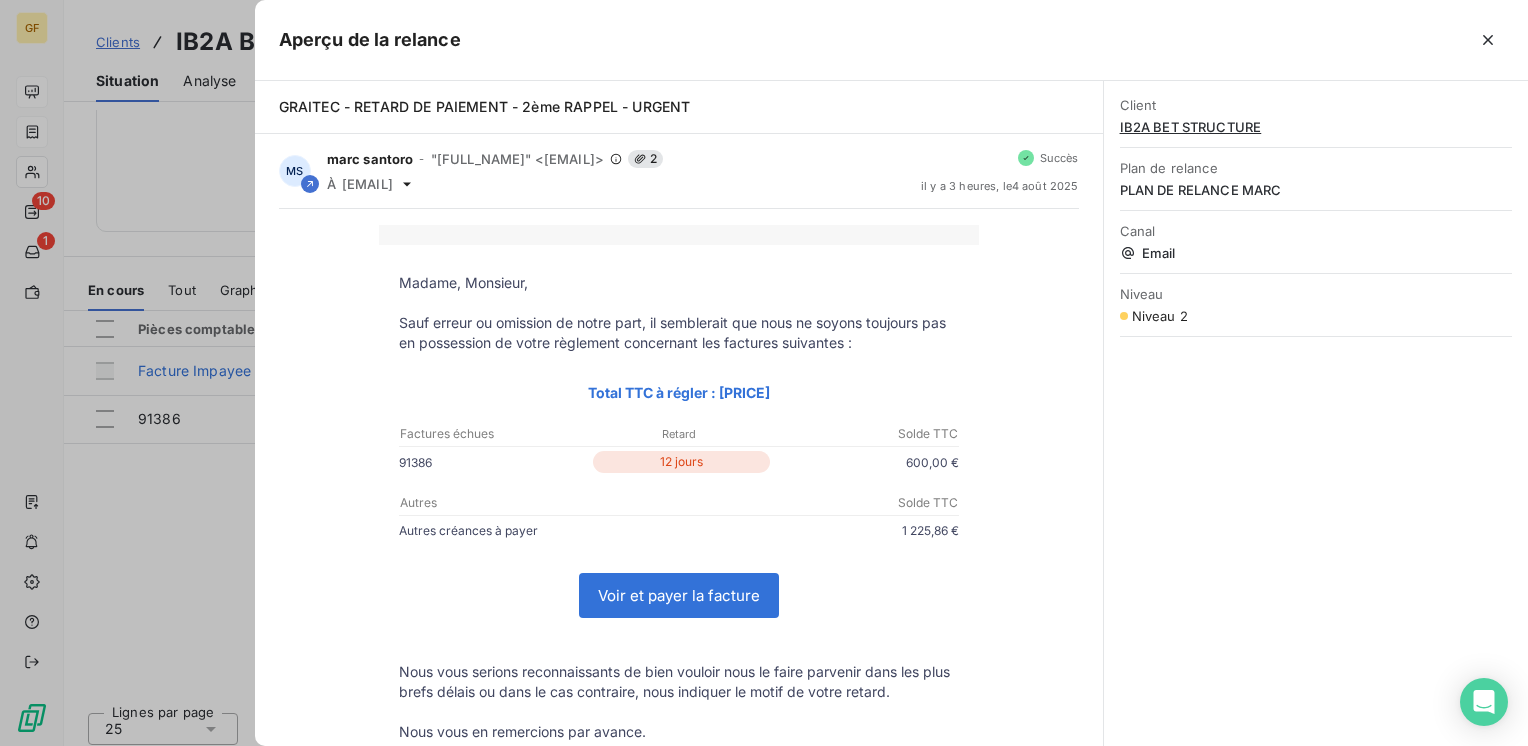 click on "Voir et payer la facture" at bounding box center [679, 595] 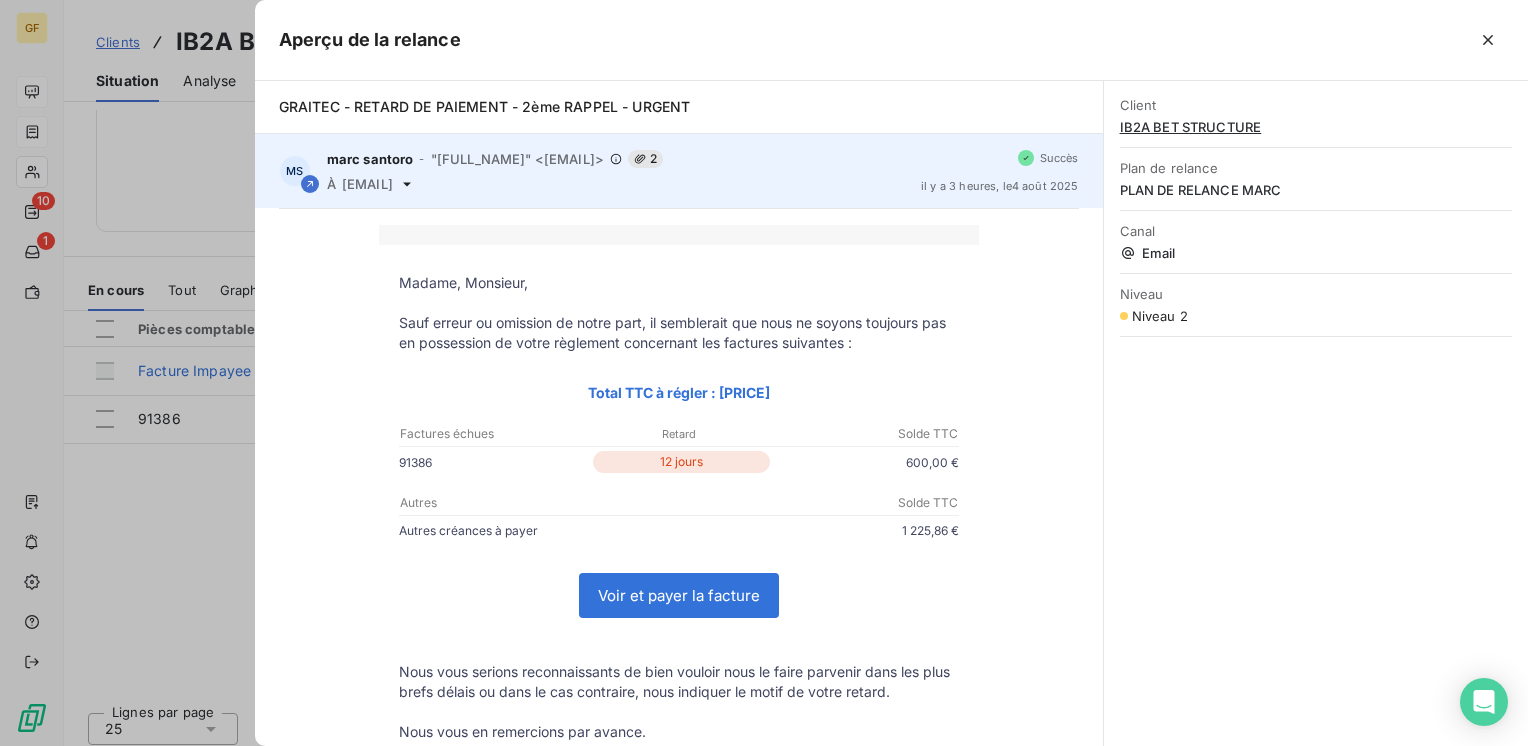 click 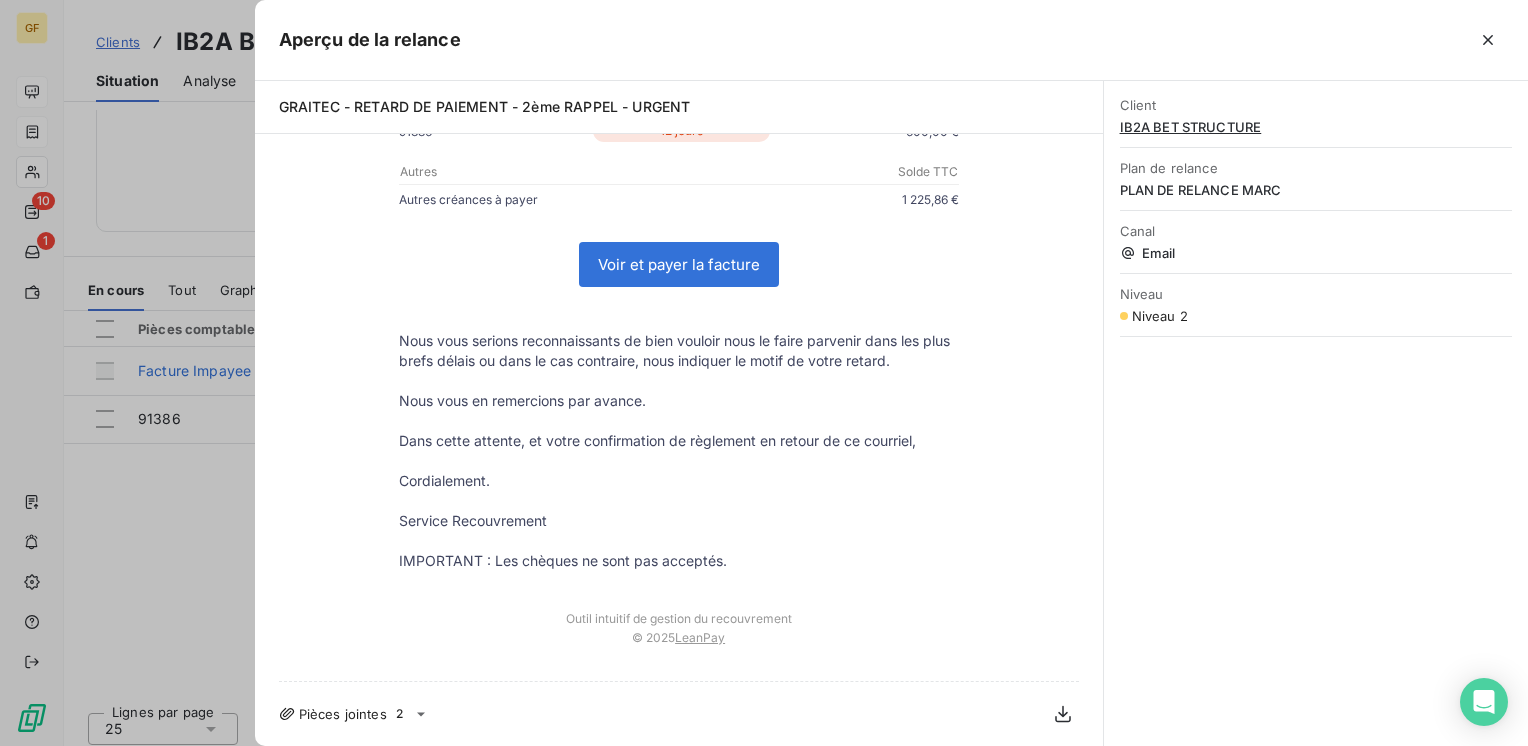 scroll, scrollTop: 0, scrollLeft: 0, axis: both 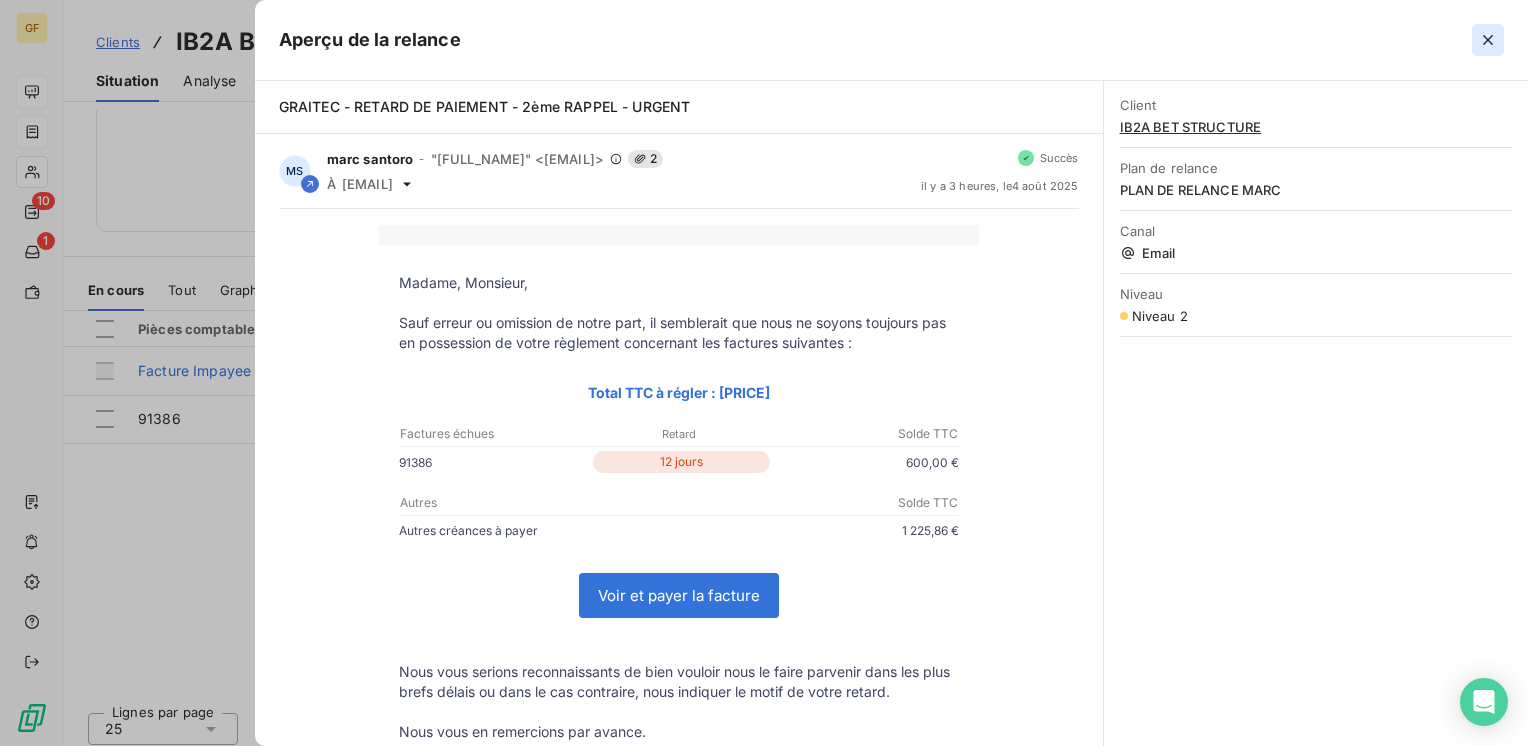 click 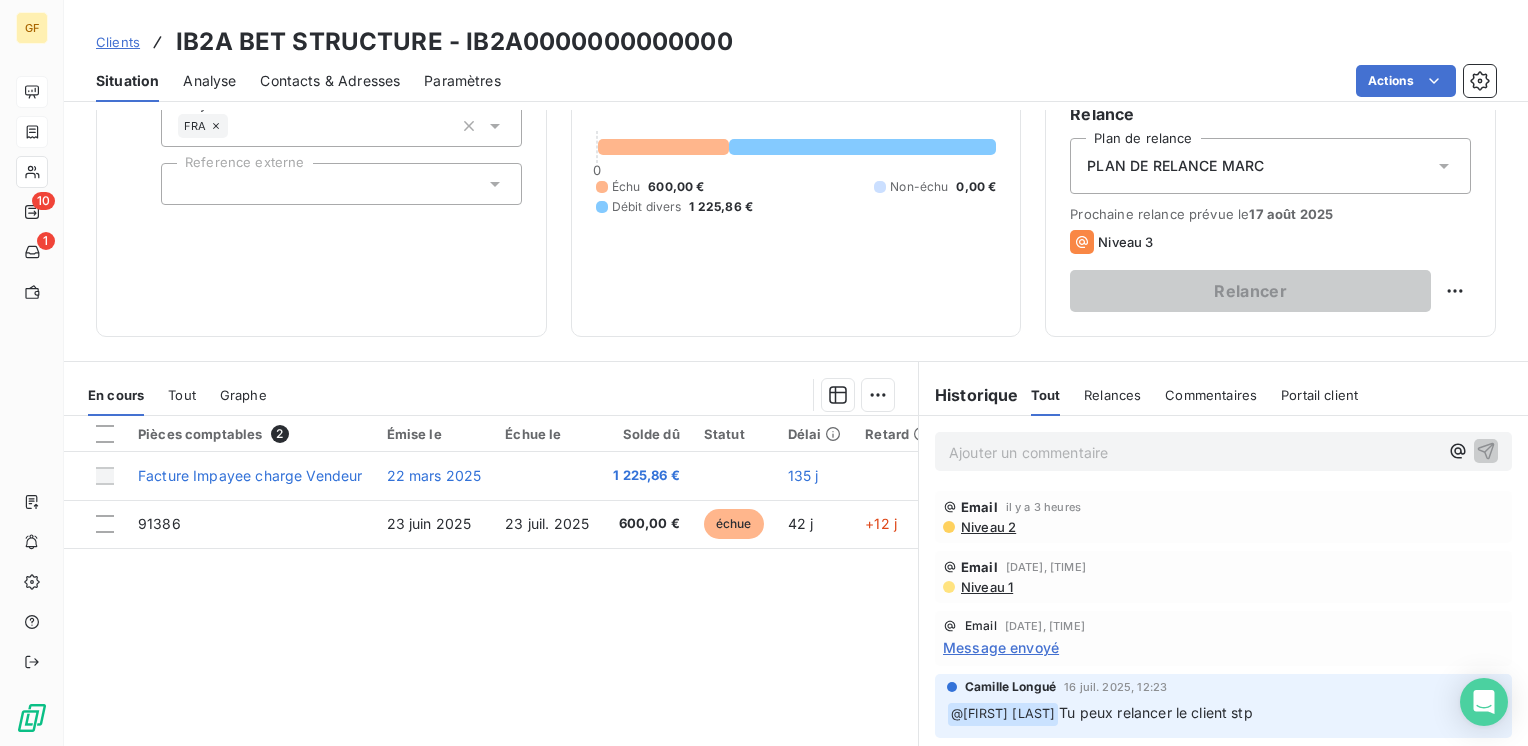 scroll, scrollTop: 200, scrollLeft: 0, axis: vertical 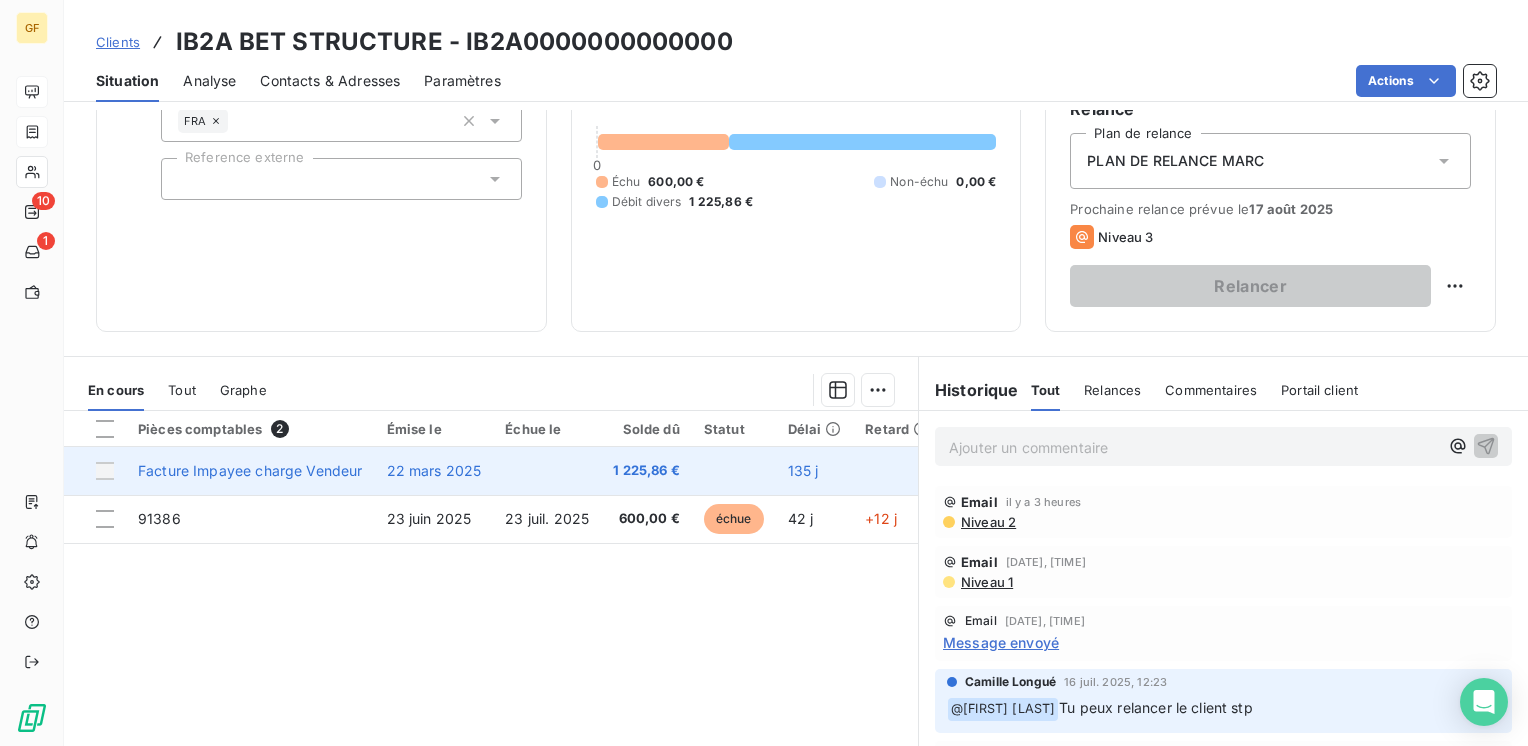 click on "22 mars 2025" at bounding box center [434, 470] 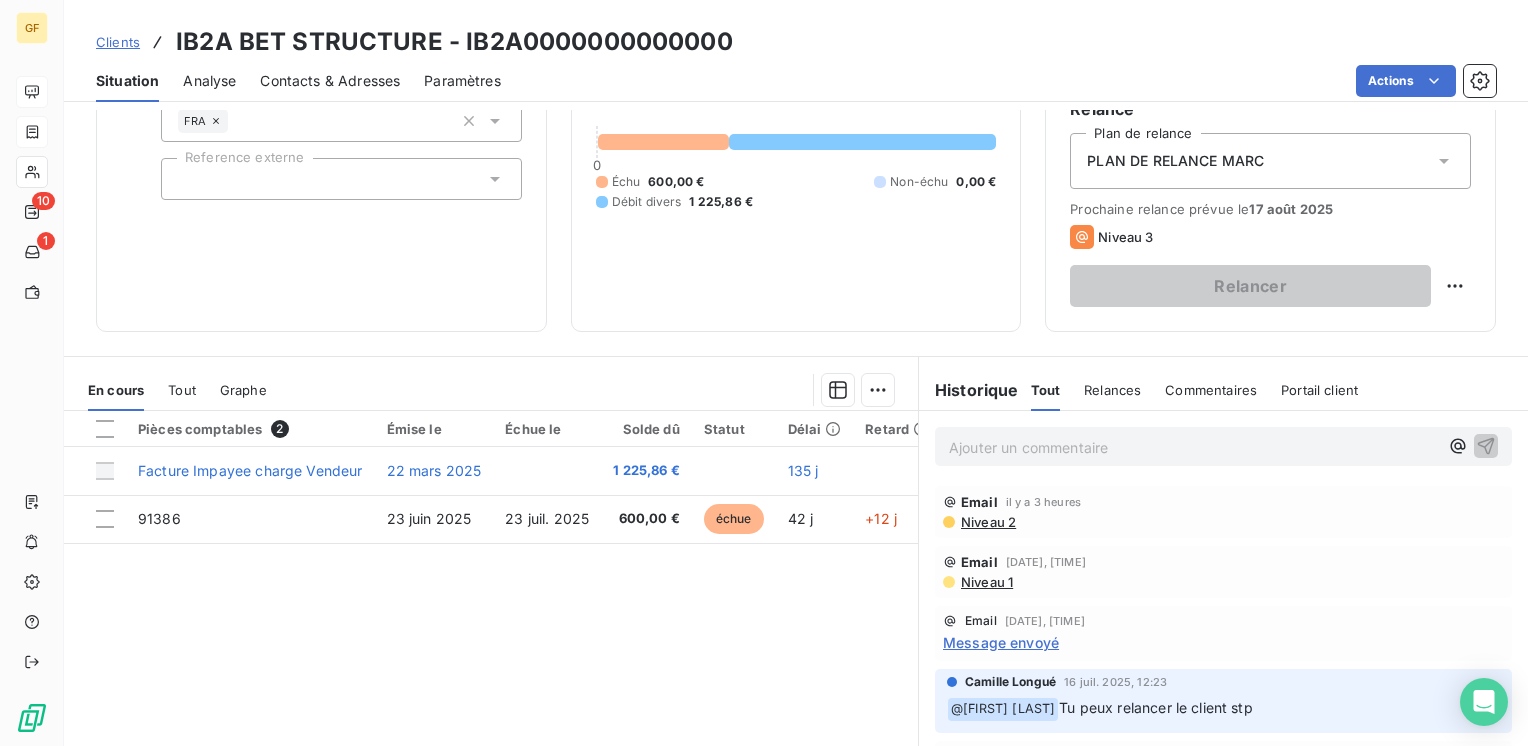 click on "Niveau 1" at bounding box center (986, 582) 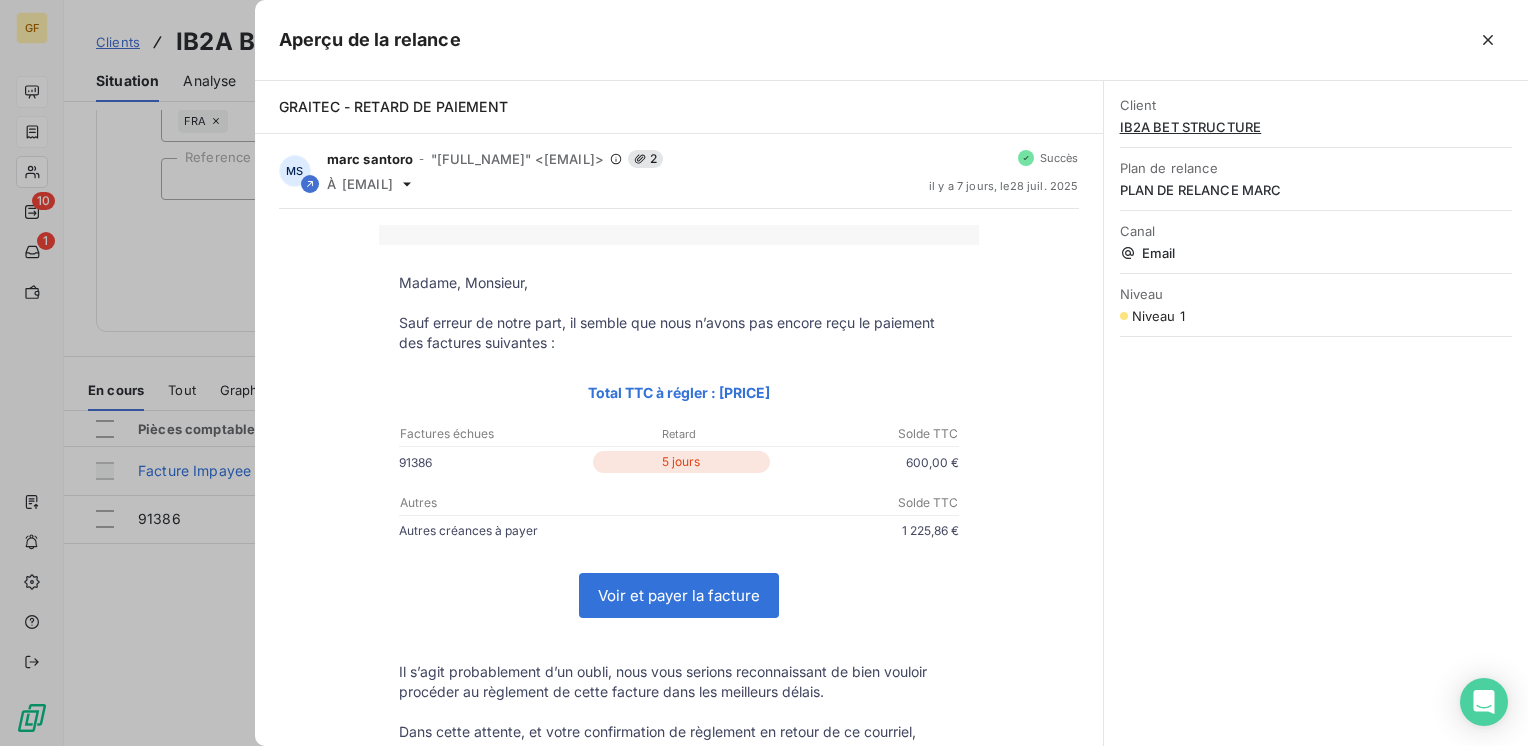 scroll, scrollTop: 291, scrollLeft: 0, axis: vertical 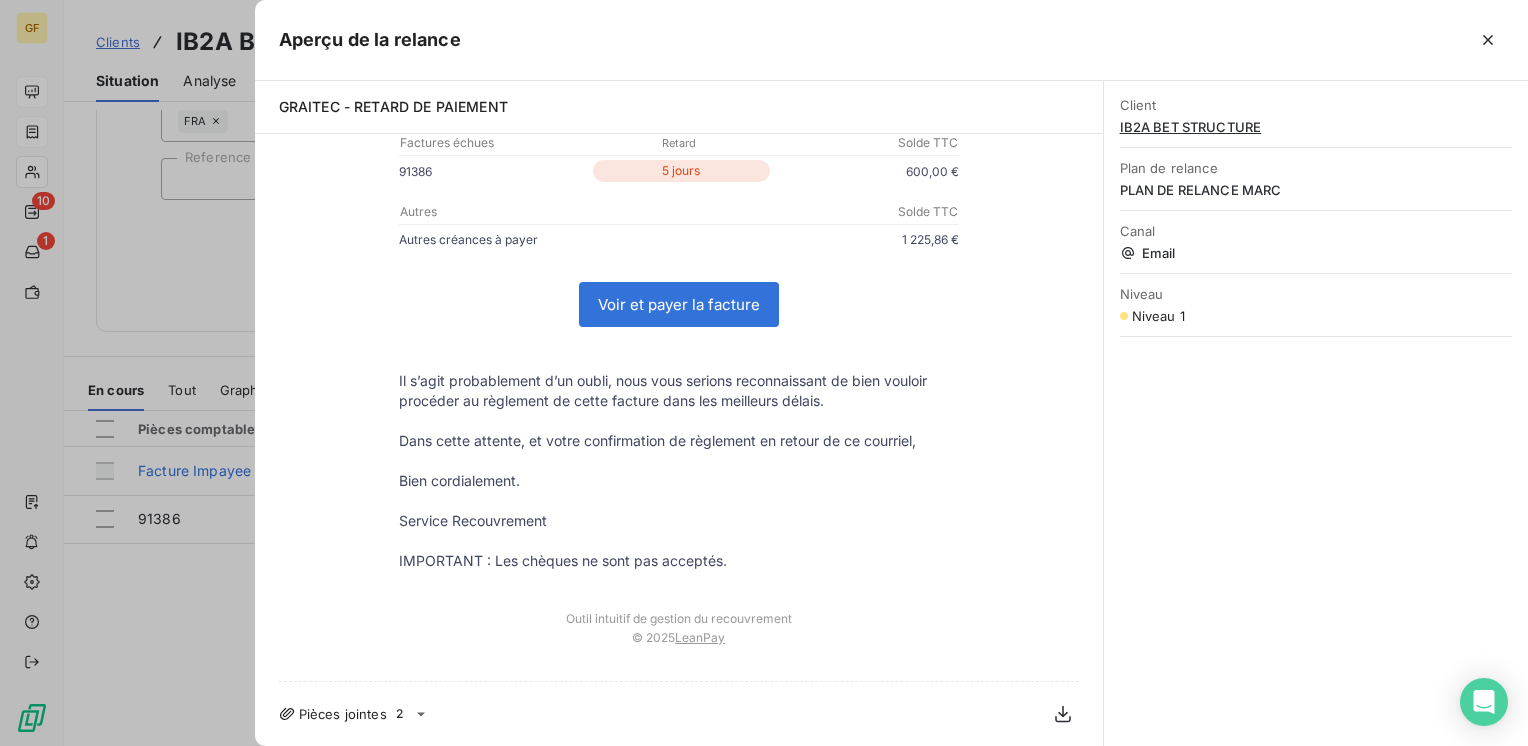 click 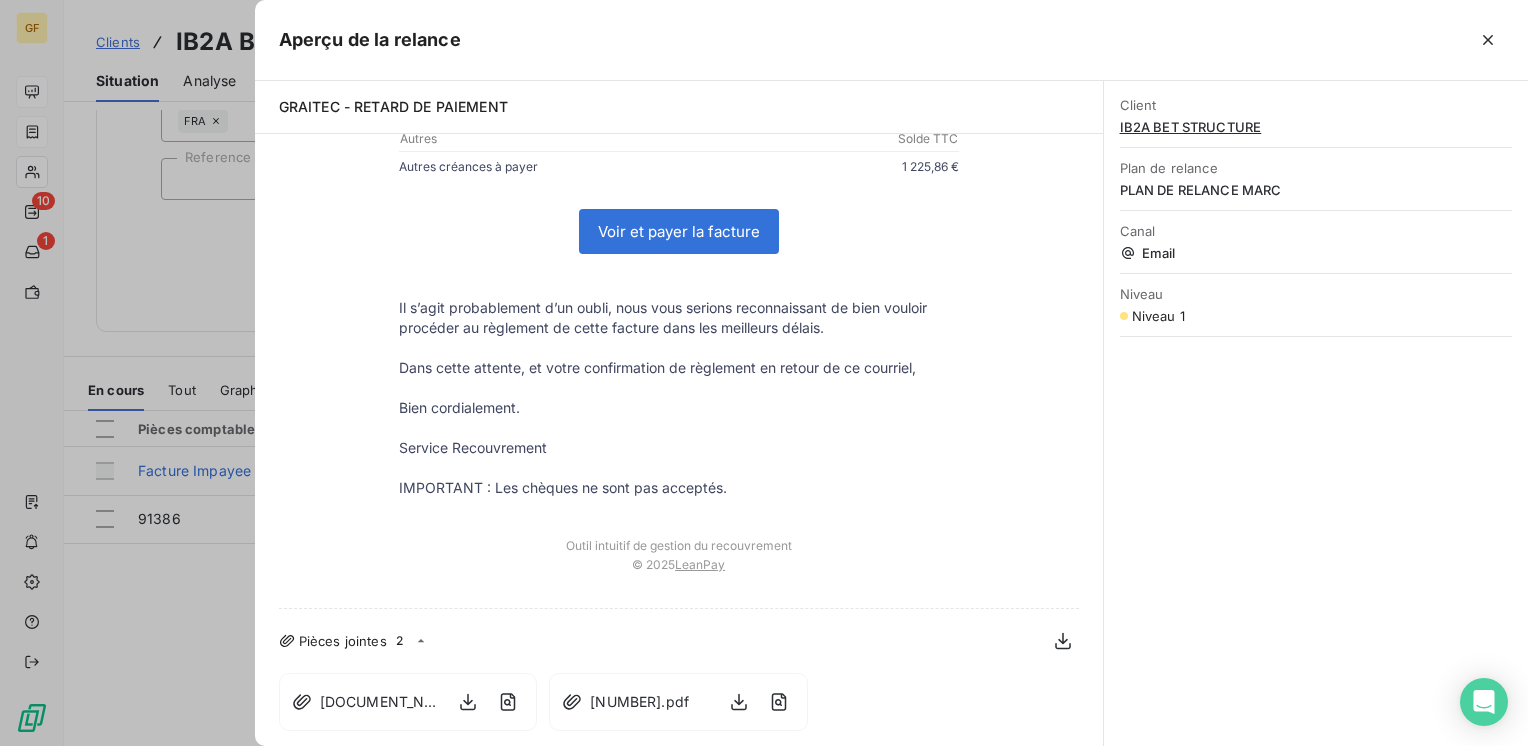 scroll, scrollTop: 0, scrollLeft: 0, axis: both 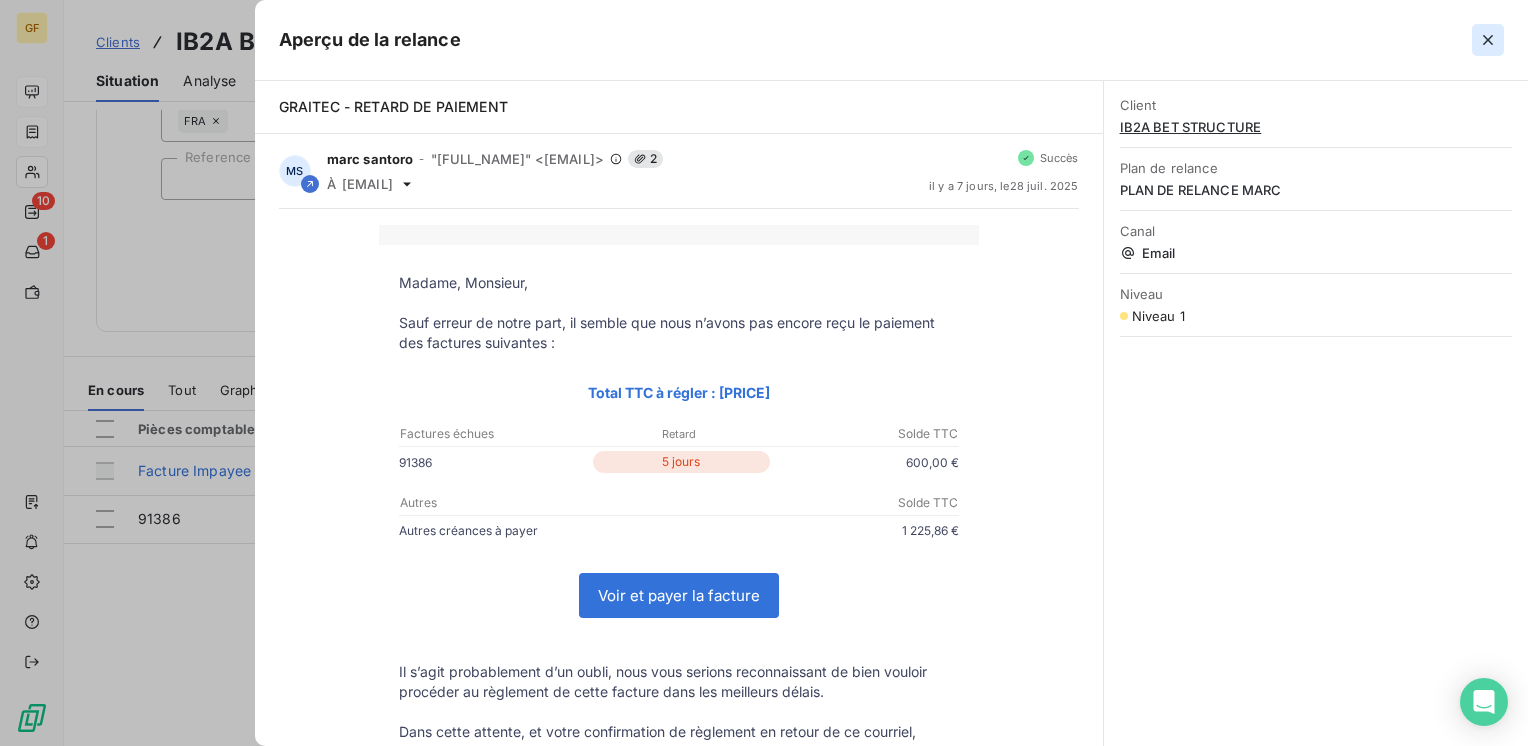click 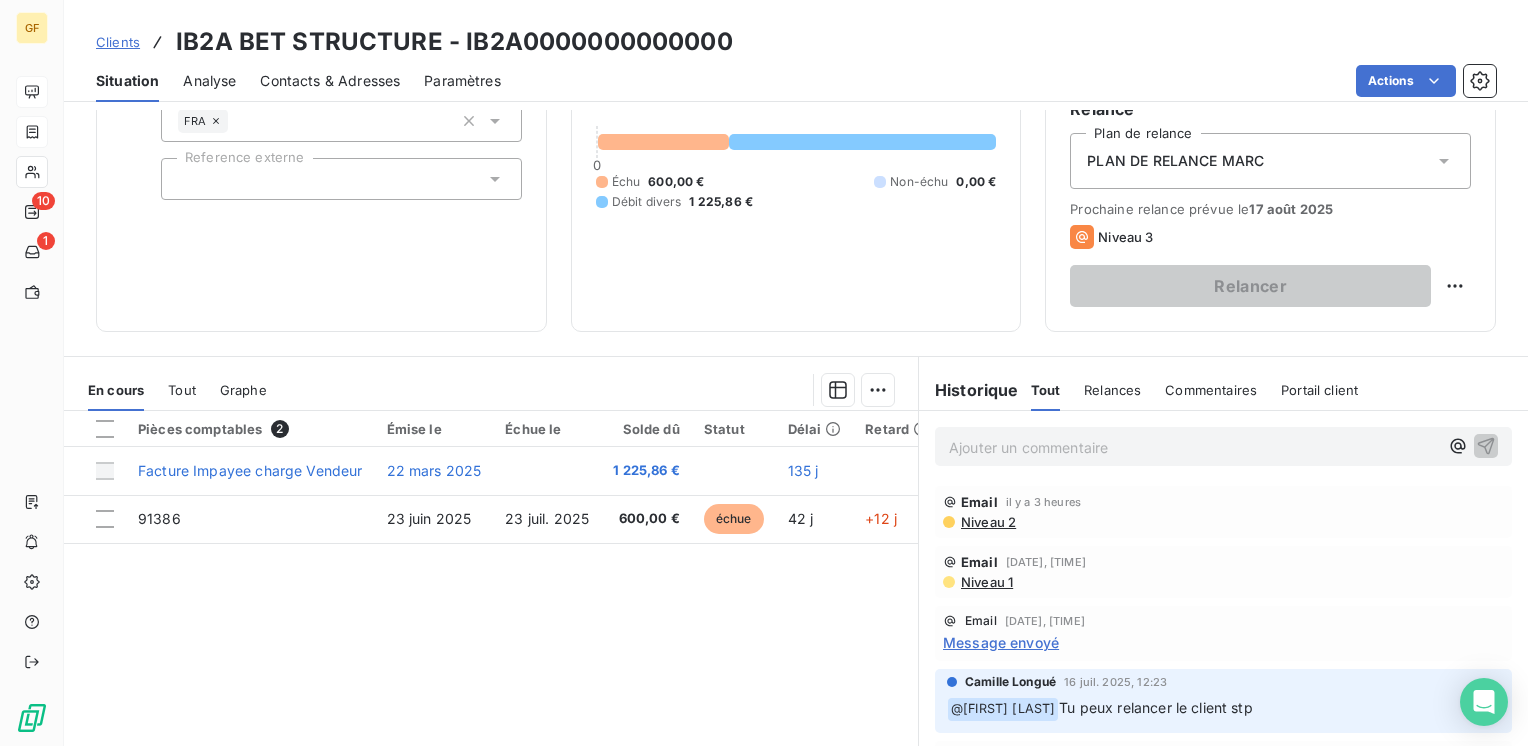 click on "Message envoyé" at bounding box center [1001, 642] 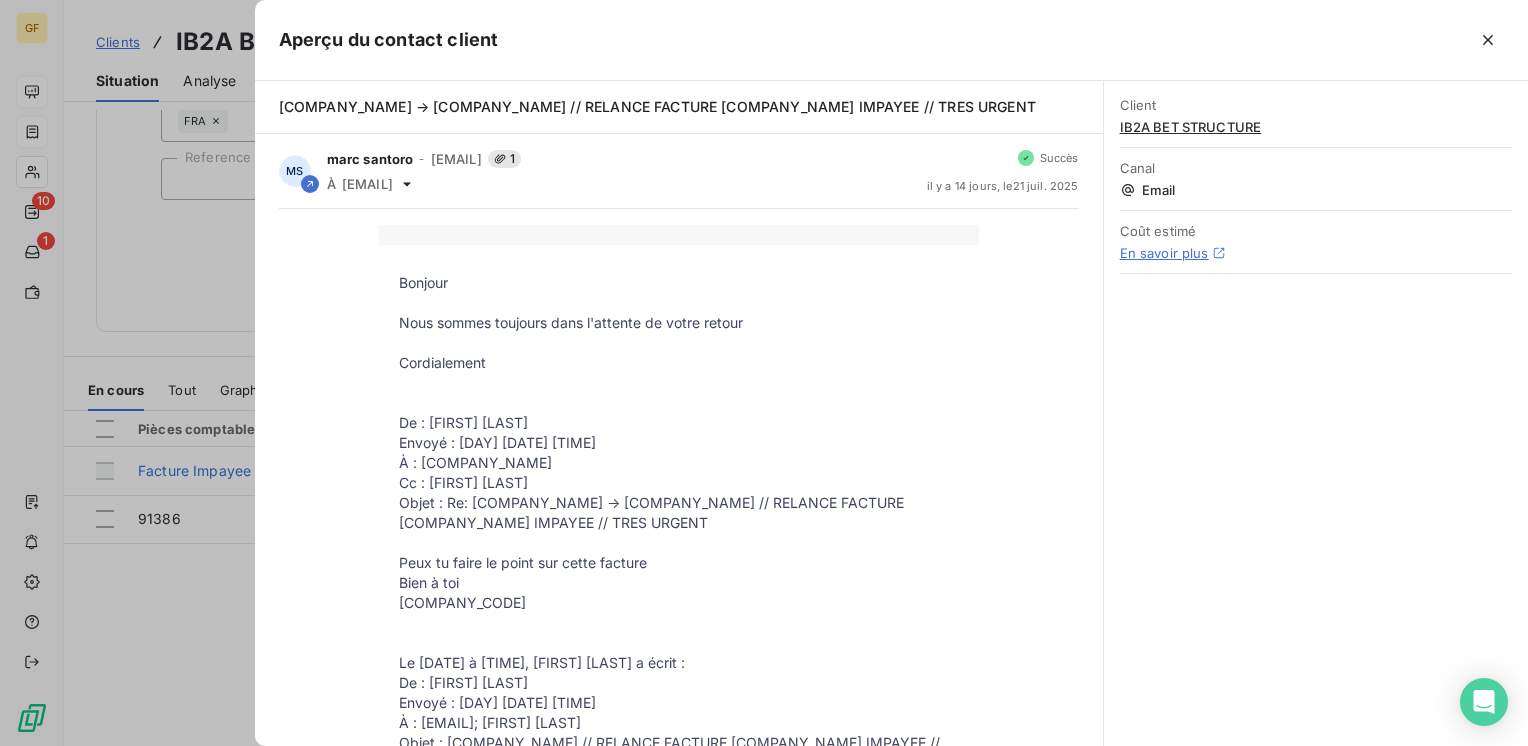 scroll, scrollTop: 620, scrollLeft: 0, axis: vertical 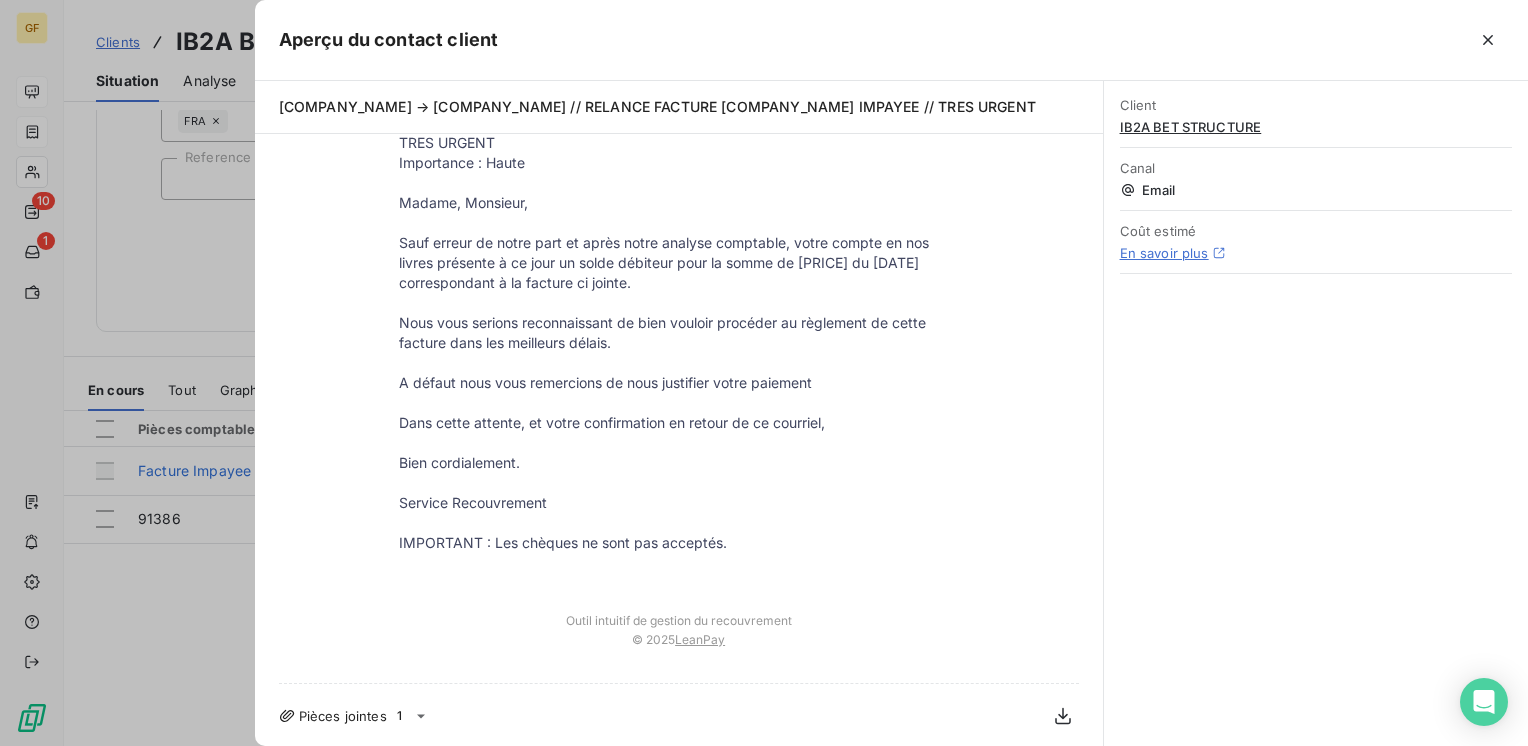 click on "Pièces jointes" at bounding box center [343, 716] 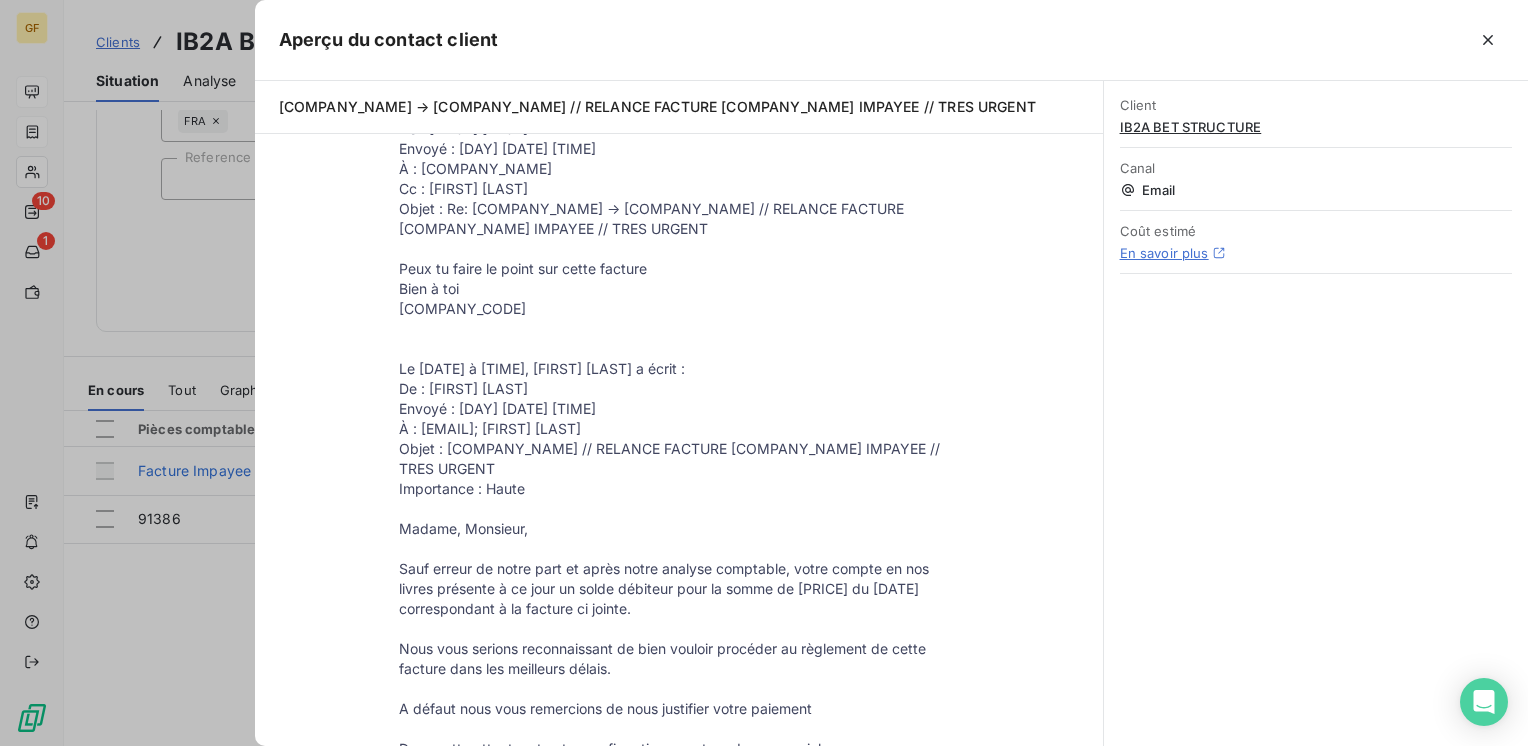 scroll, scrollTop: 94, scrollLeft: 0, axis: vertical 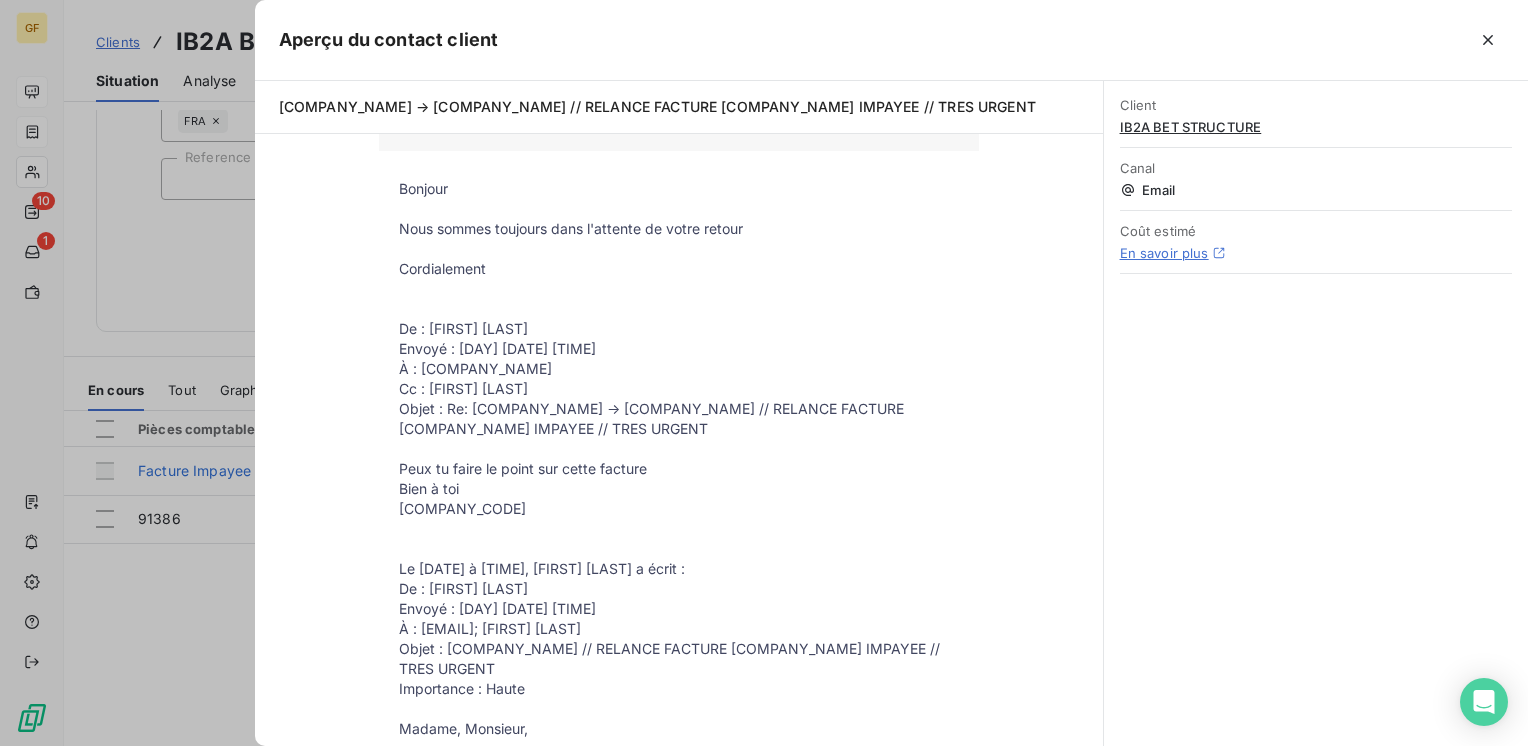 click at bounding box center (764, 373) 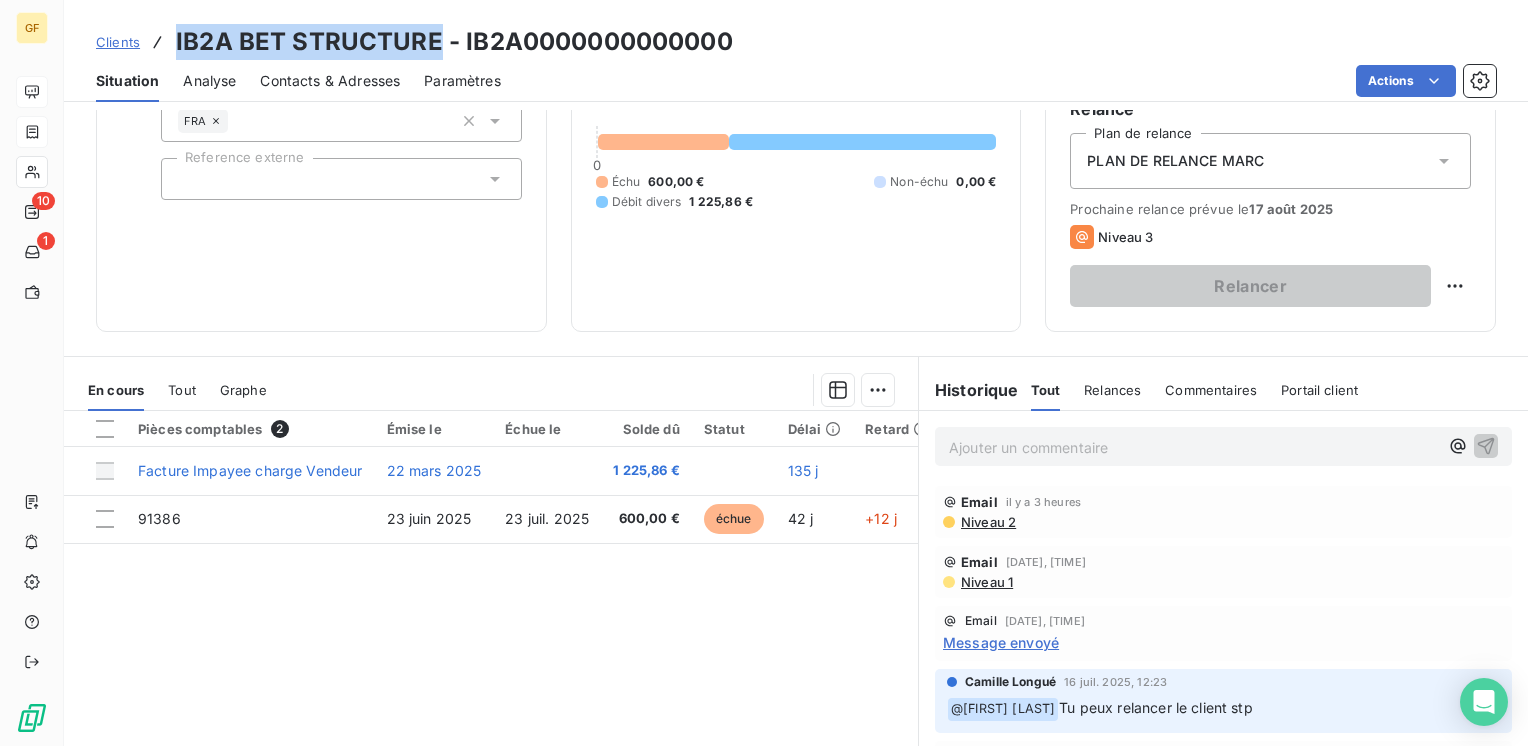 drag, startPoint x: 437, startPoint y: 40, endPoint x: 175, endPoint y: 48, distance: 262.1221 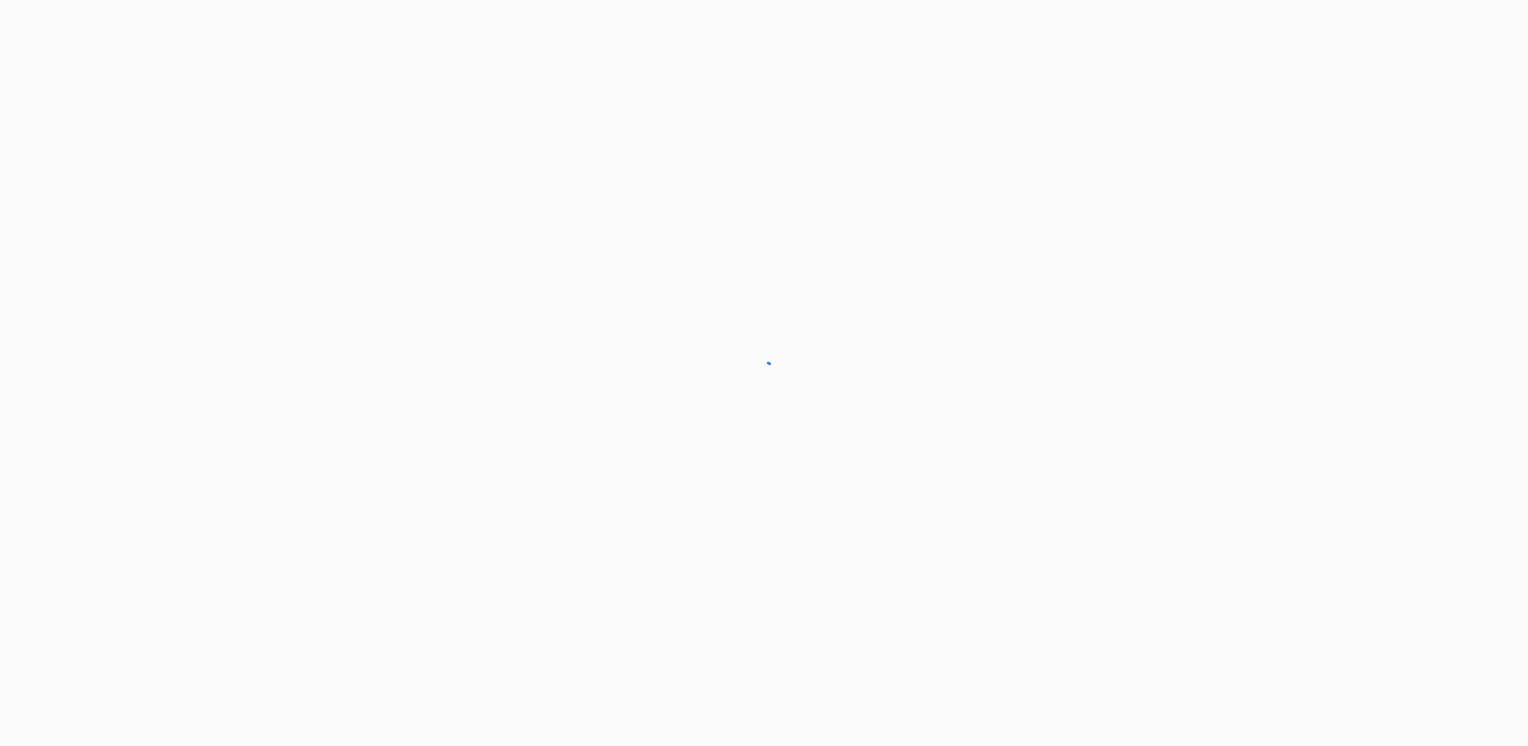scroll, scrollTop: 0, scrollLeft: 0, axis: both 